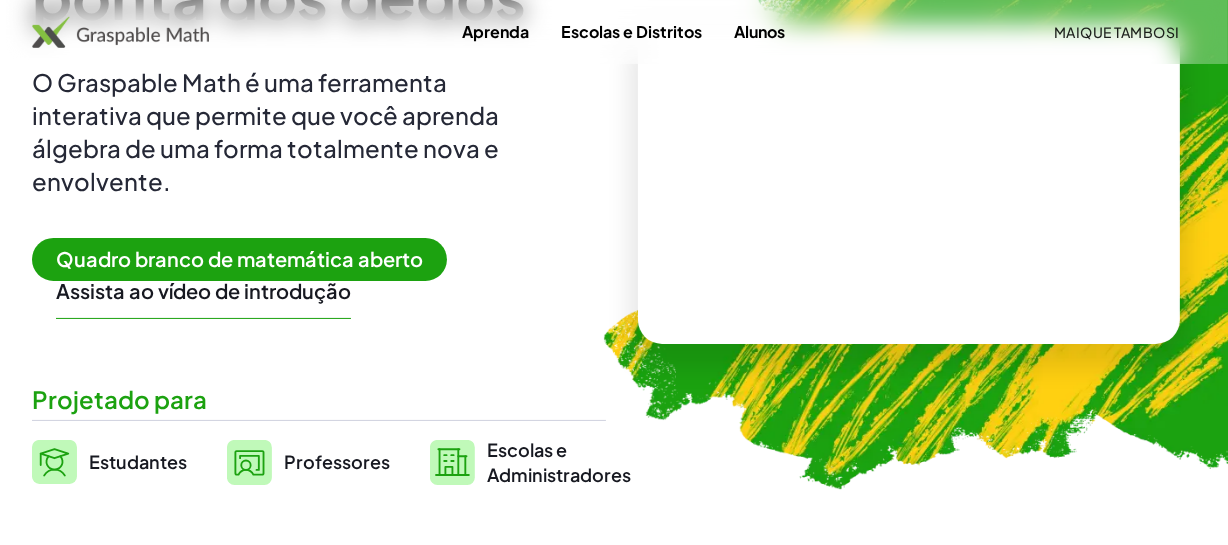 scroll, scrollTop: 363, scrollLeft: 0, axis: vertical 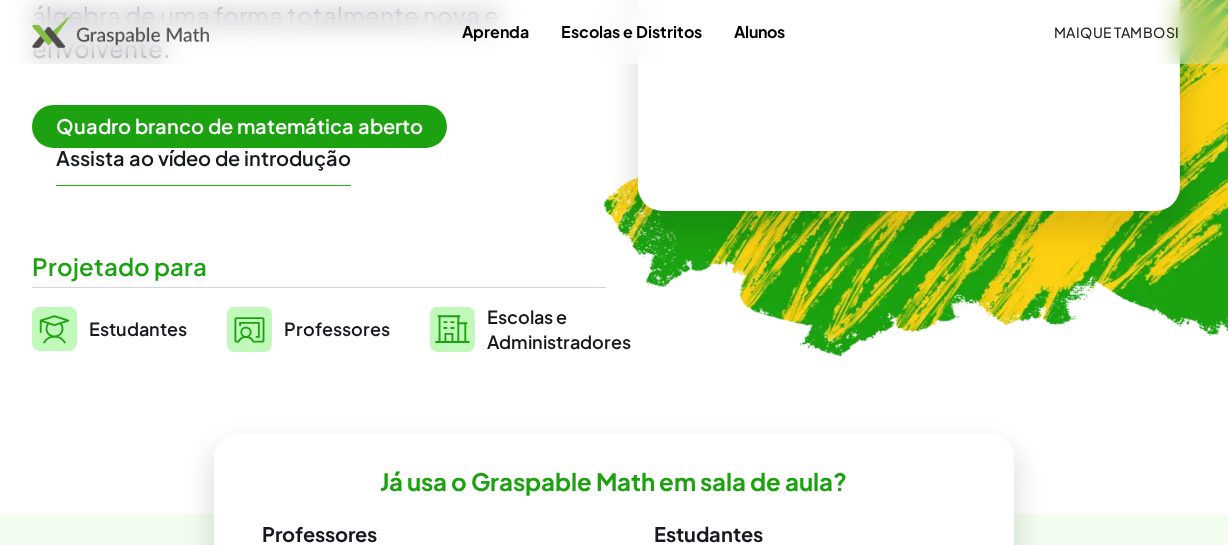 click on "Professores" at bounding box center (337, 328) 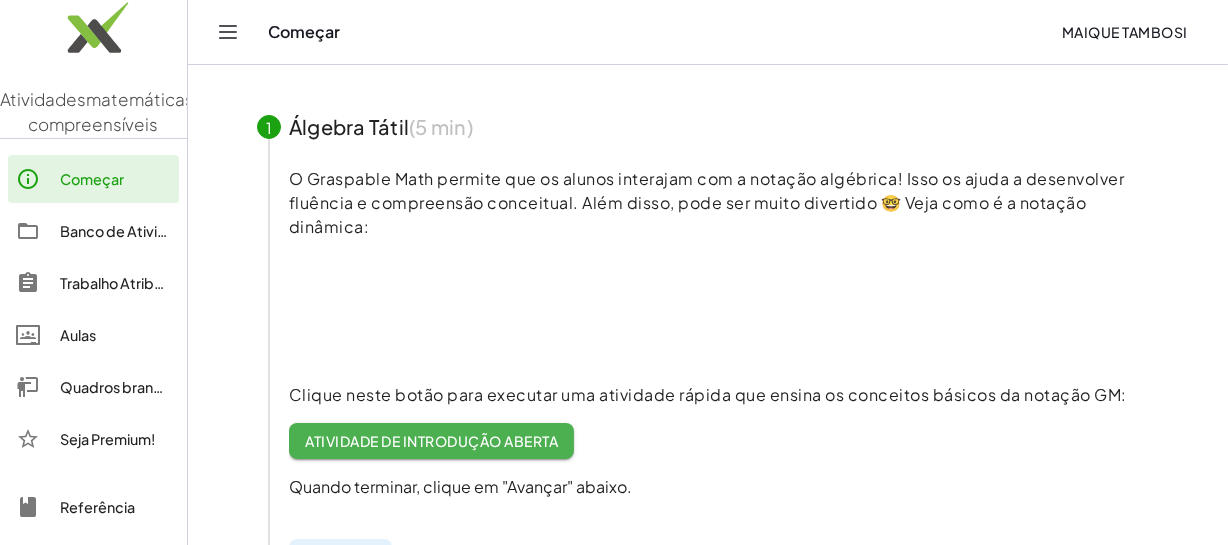 scroll, scrollTop: 261, scrollLeft: 0, axis: vertical 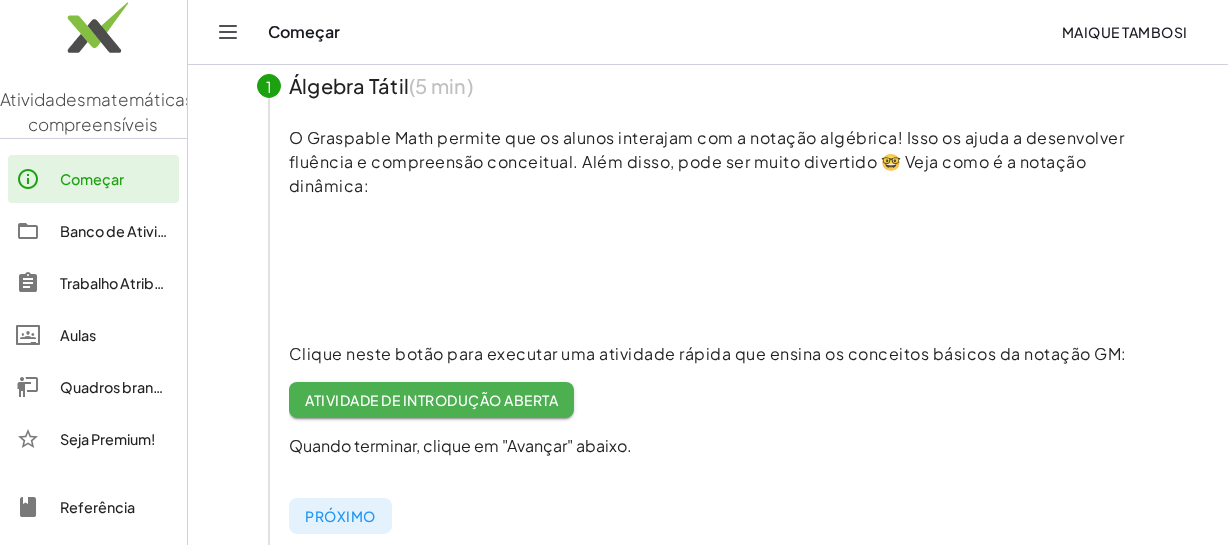 click at bounding box center [439, 269] 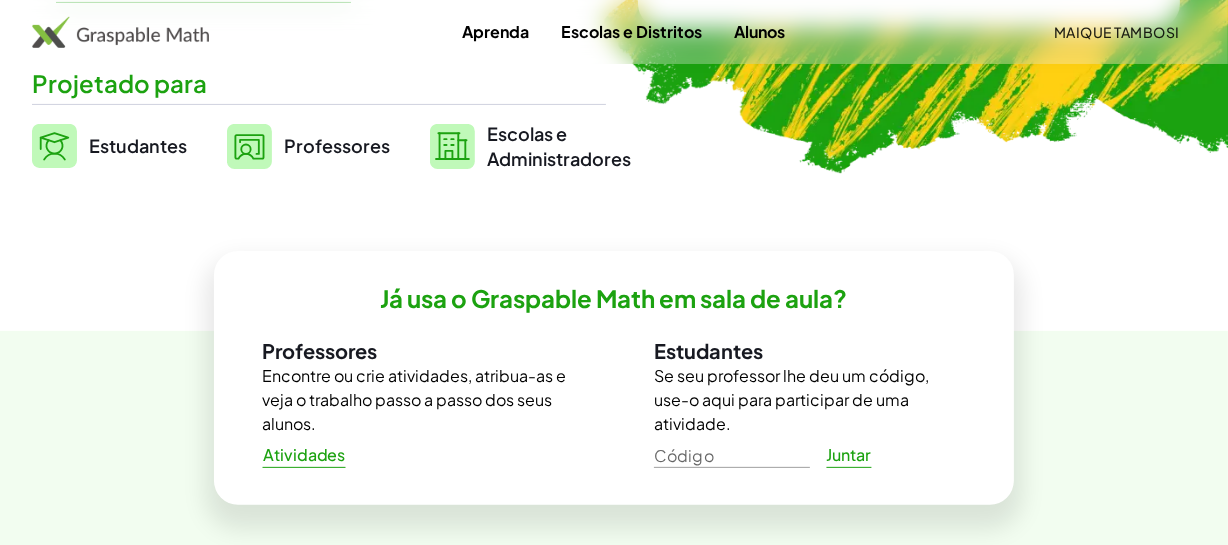 scroll, scrollTop: 545, scrollLeft: 0, axis: vertical 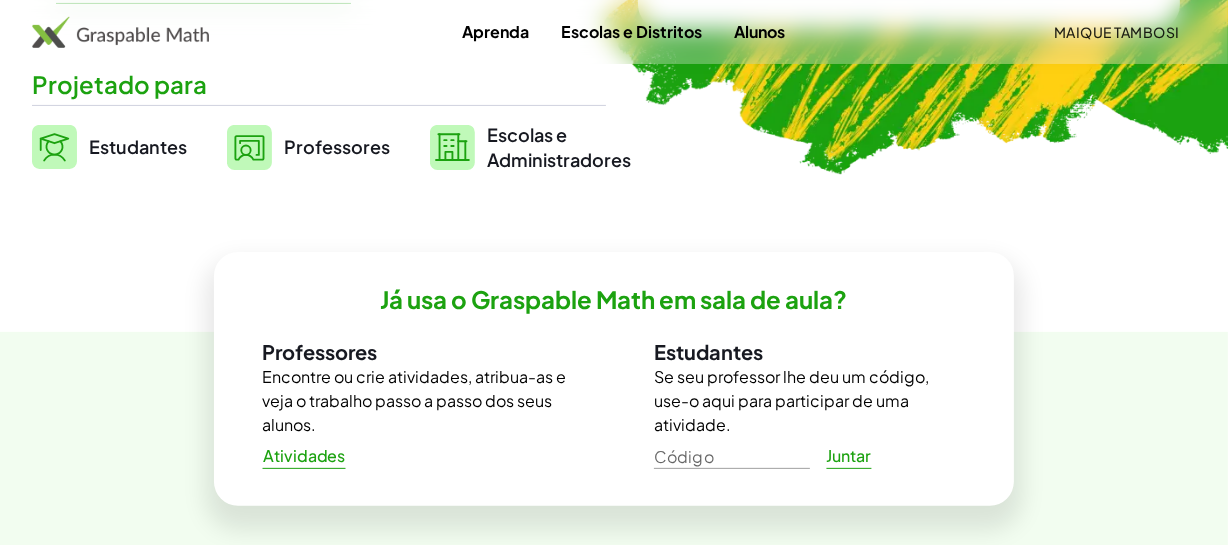 click on "Professores" at bounding box center [337, 146] 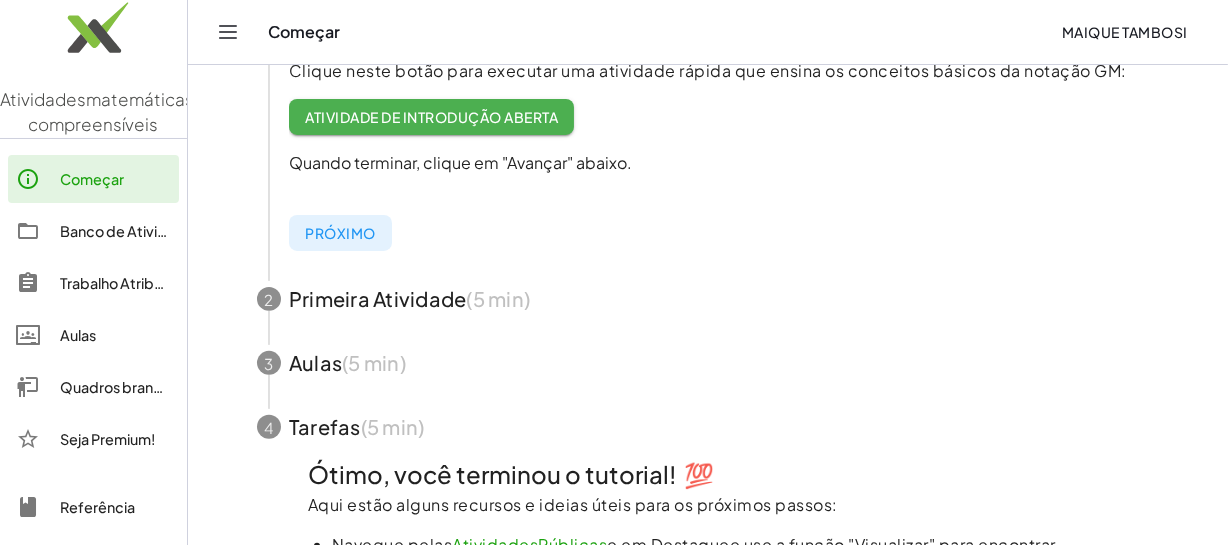 scroll, scrollTop: 545, scrollLeft: 0, axis: vertical 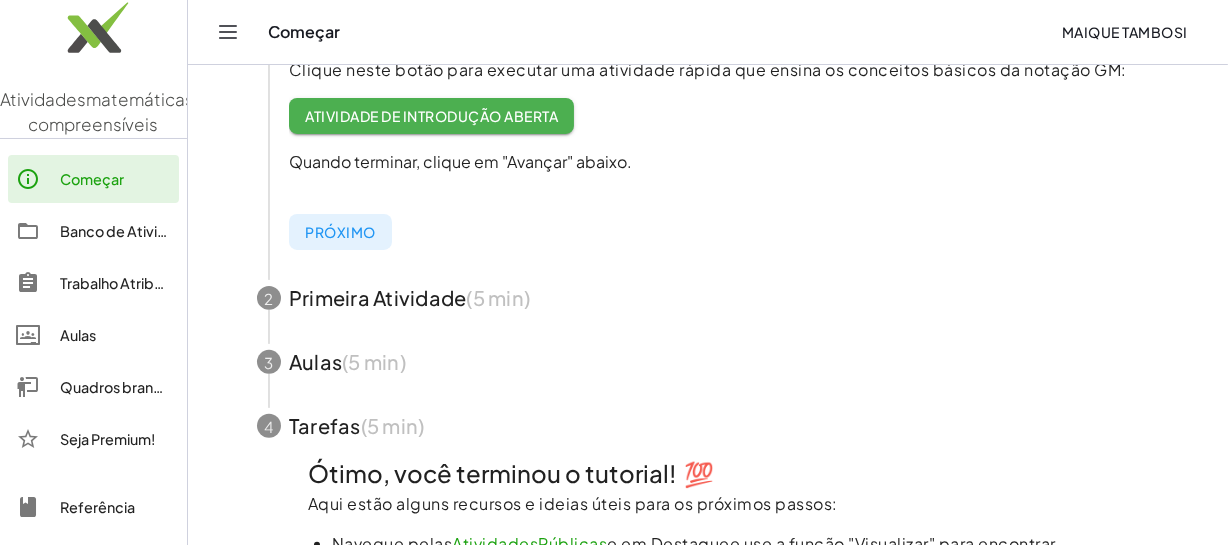 click at bounding box center [708, 298] 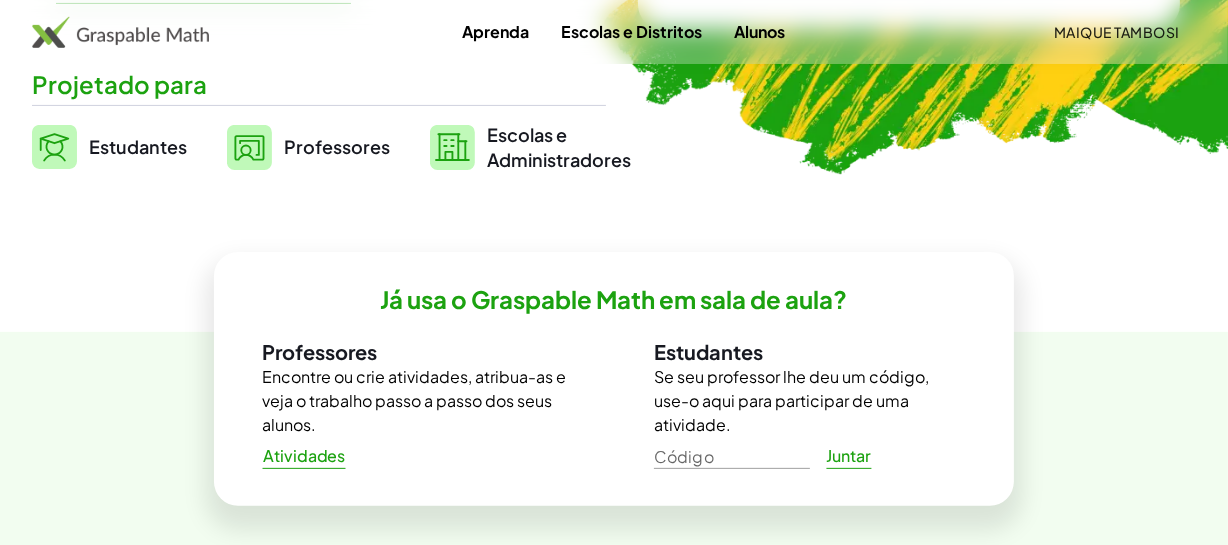 click on "Professores" at bounding box center [337, 146] 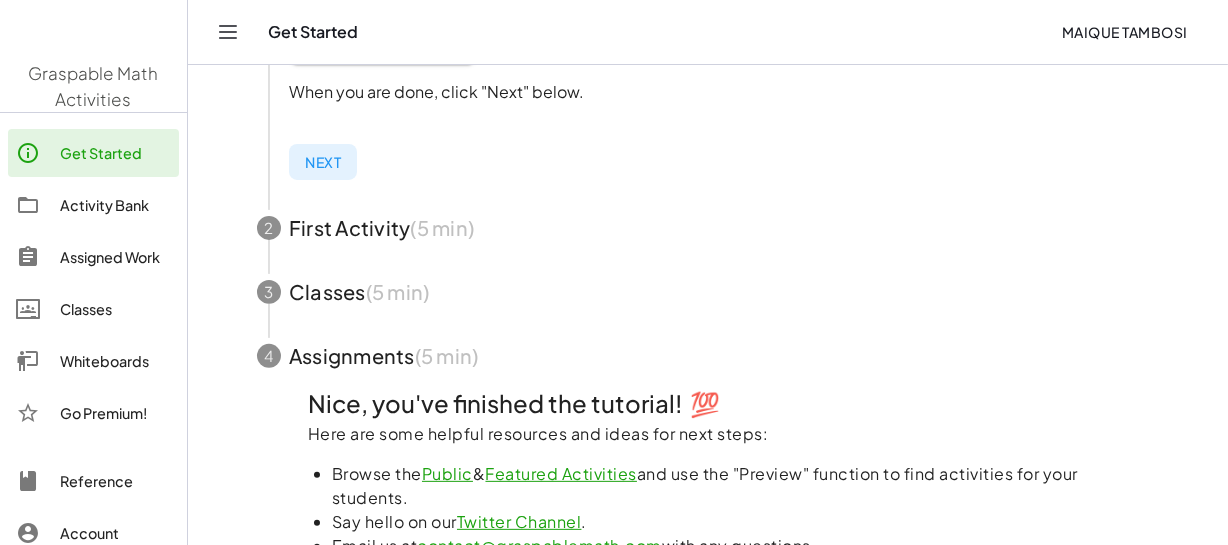 scroll, scrollTop: 0, scrollLeft: 0, axis: both 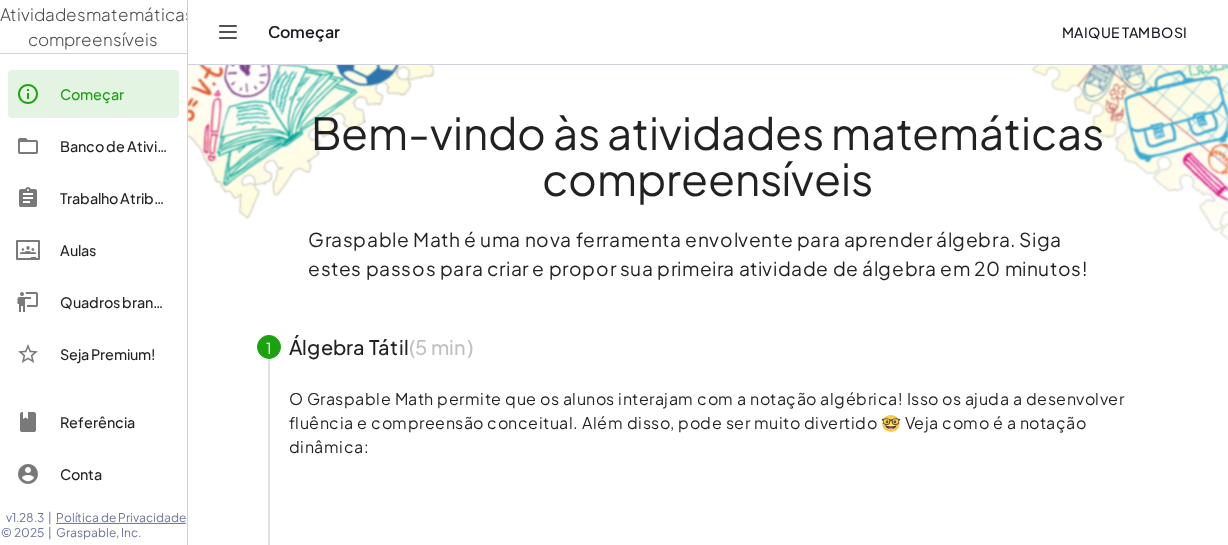 click on "Banco de Atividades" at bounding box center (130, 146) 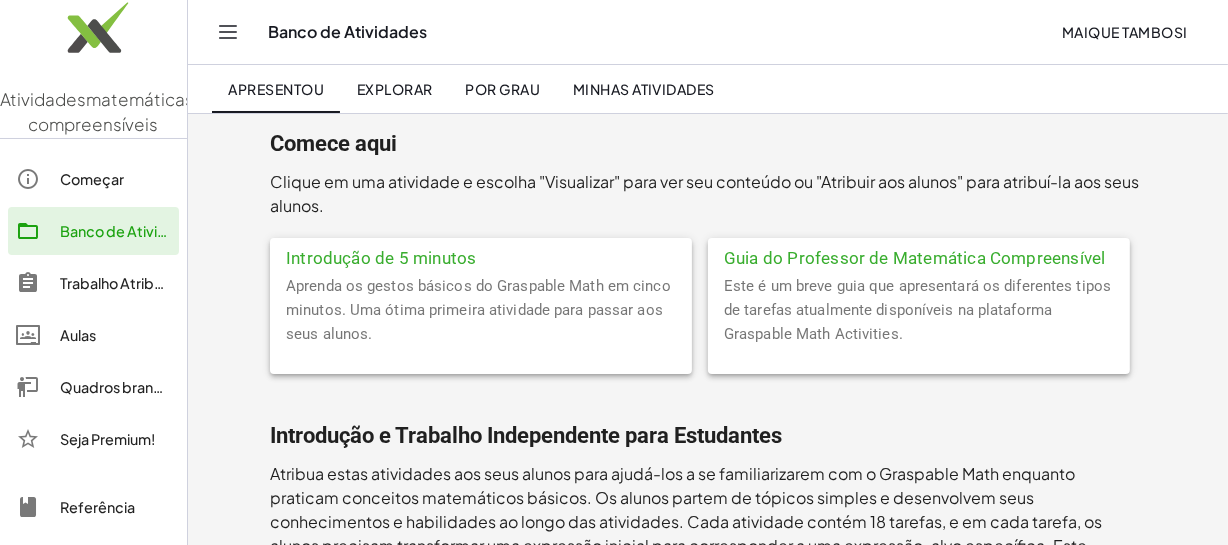 scroll, scrollTop: 90, scrollLeft: 0, axis: vertical 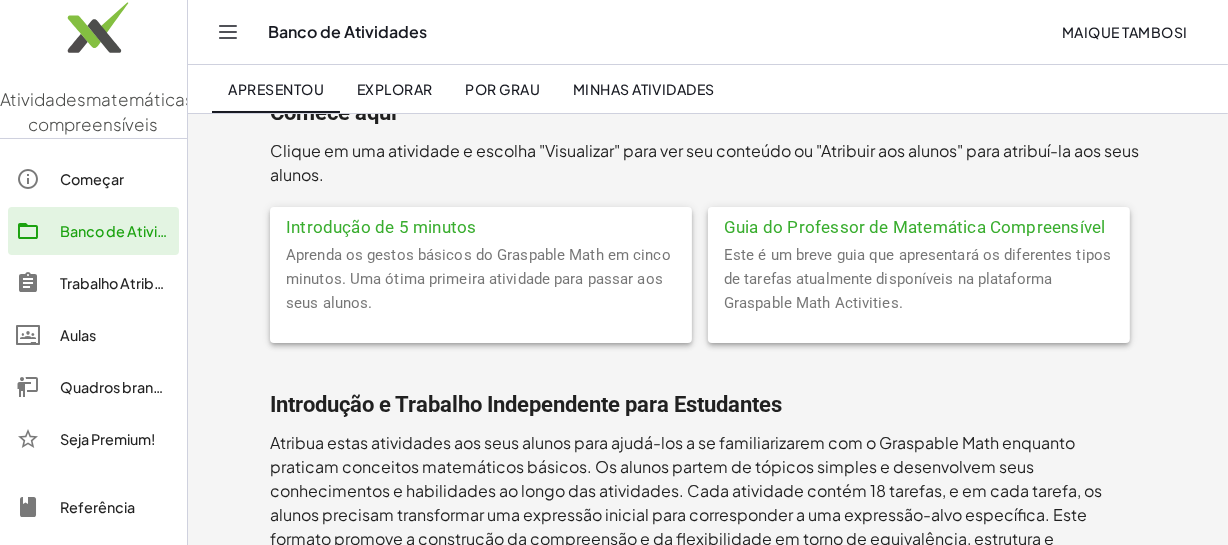 click on "Aprenda os gestos básicos do Graspable Math em cinco minutos. Uma ótima primeira atividade para passar aos seus alunos." at bounding box center (478, 279) 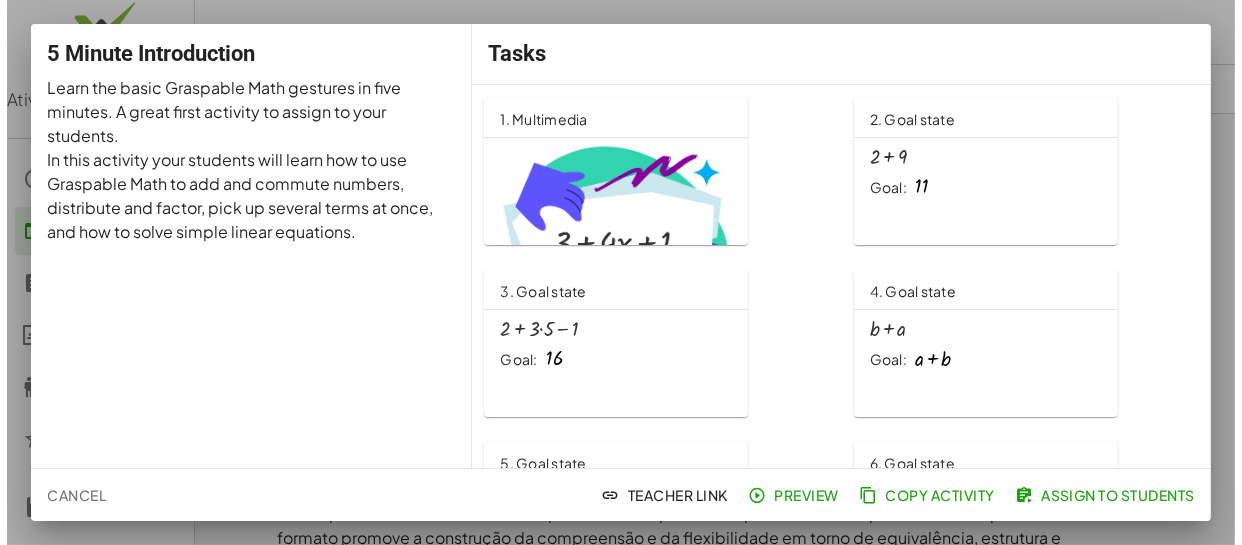 scroll, scrollTop: 0, scrollLeft: 0, axis: both 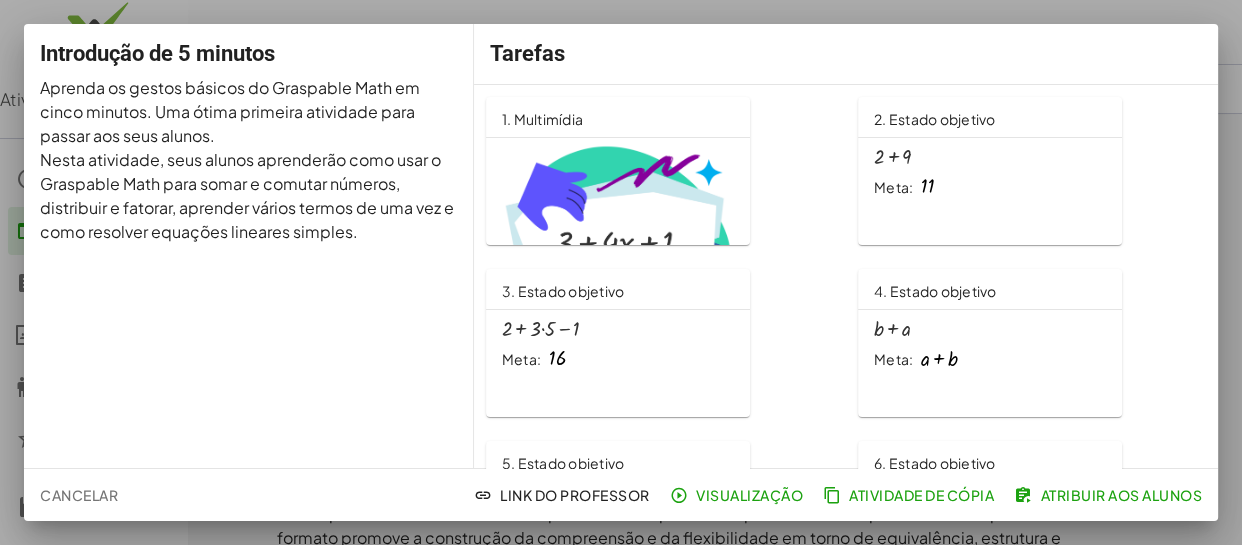 click on "+ 2 + 9 Meta: 11" 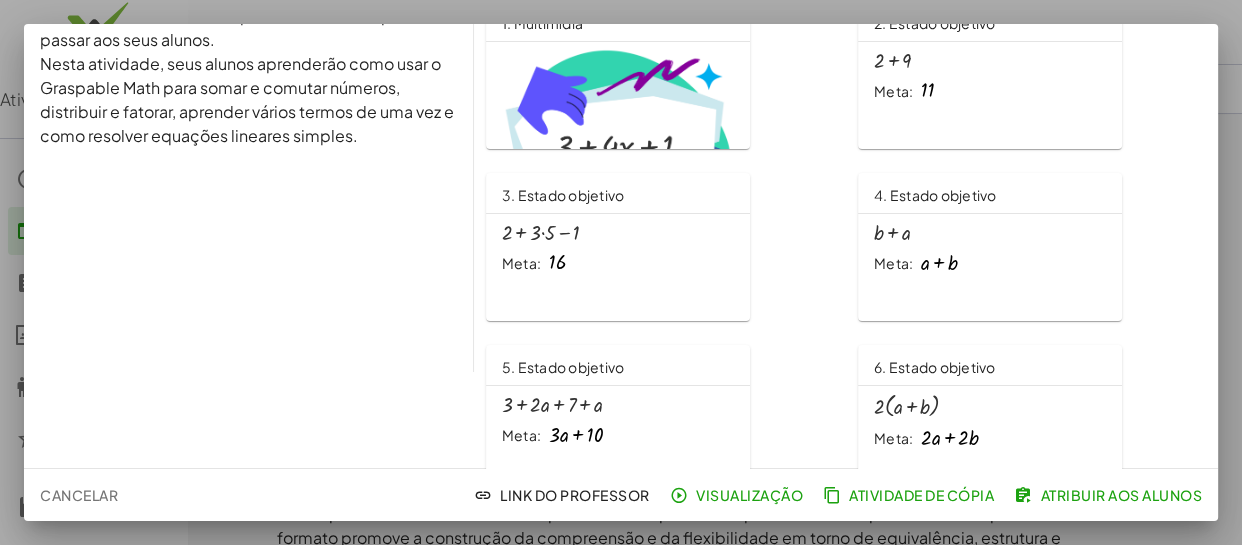 scroll, scrollTop: 0, scrollLeft: 0, axis: both 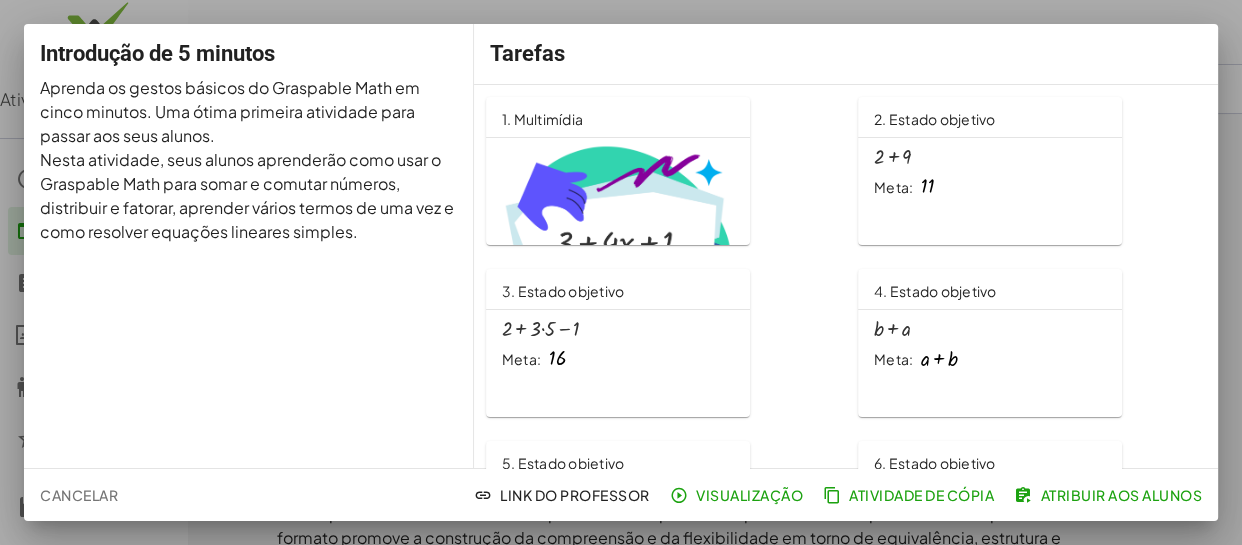 click at bounding box center (621, 272) 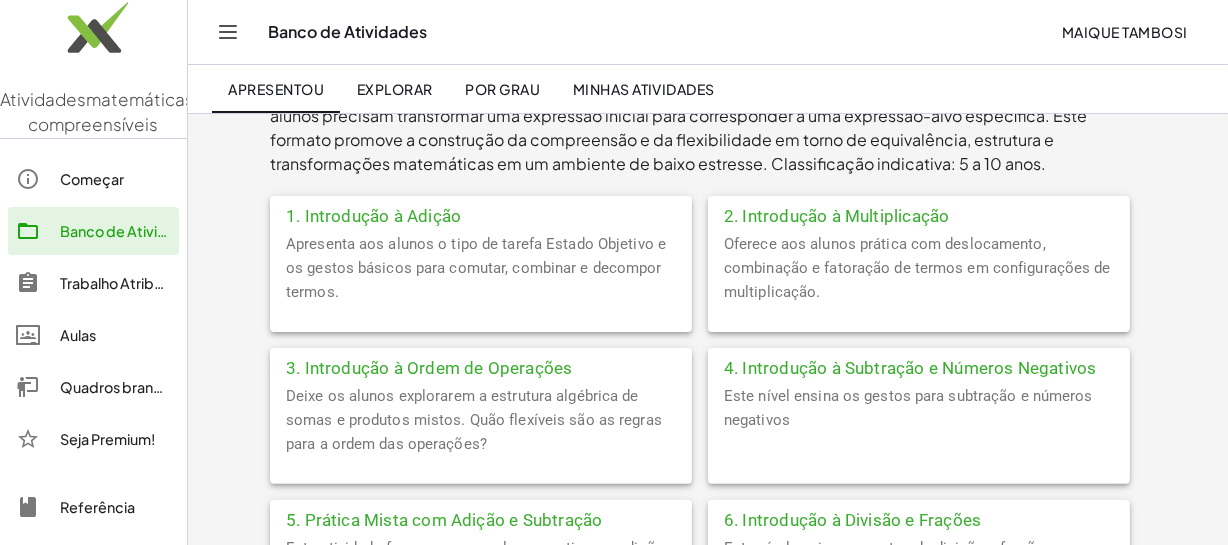 scroll, scrollTop: 454, scrollLeft: 0, axis: vertical 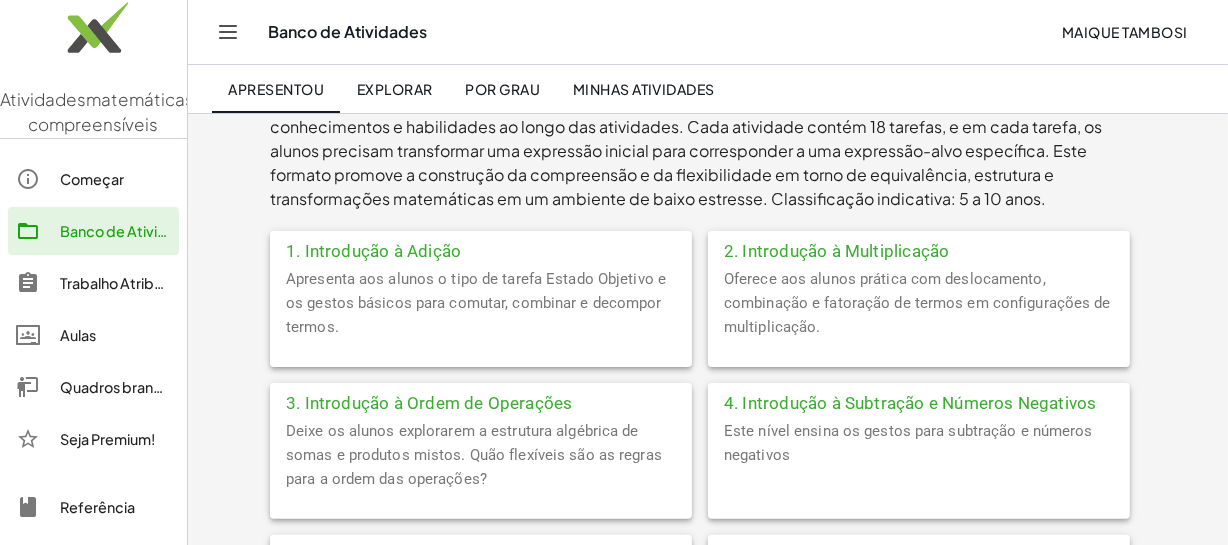 click on "Apresenta aos alunos o tipo de tarefa Estado Objetivo e os gestos básicos para comutar, combinar e decompor termos." at bounding box center [476, 303] 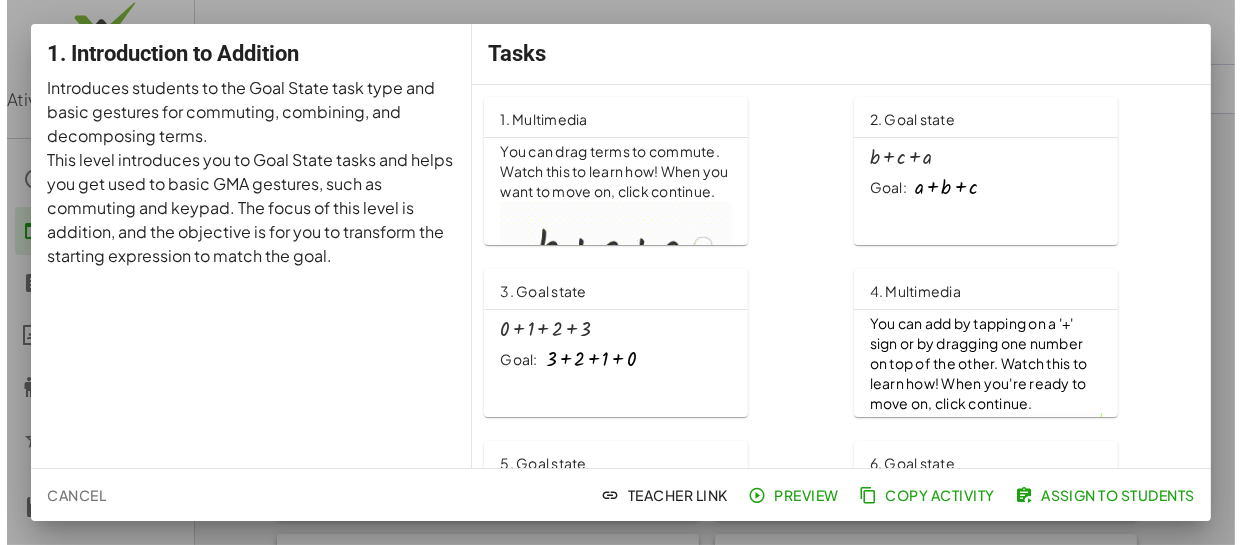scroll, scrollTop: 0, scrollLeft: 0, axis: both 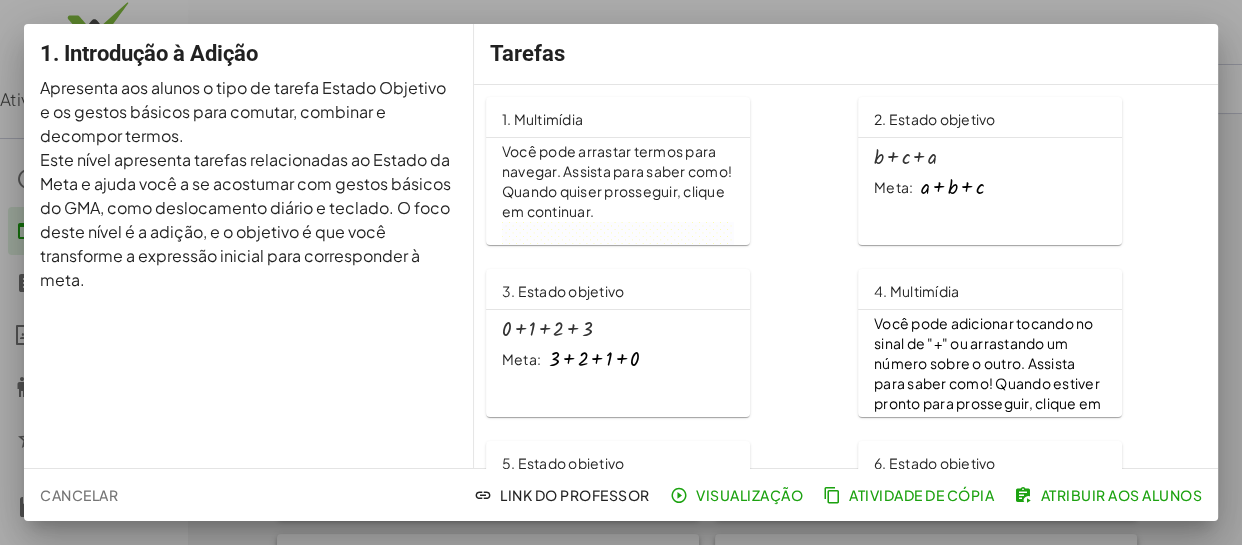 click on "+ b + c + a Meta: + a + b + c" 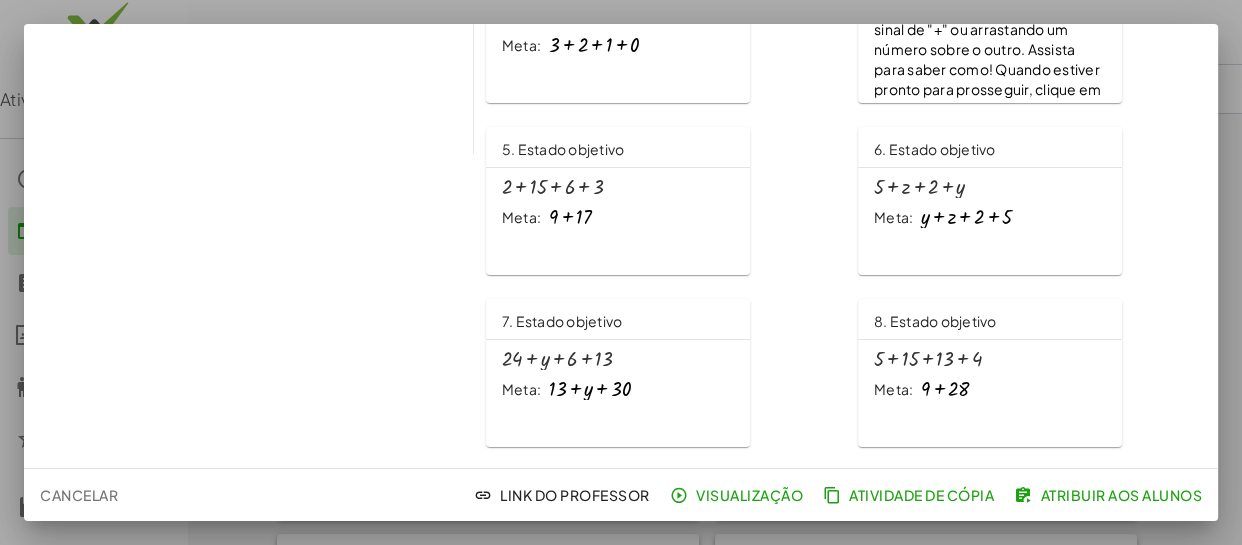 scroll, scrollTop: 272, scrollLeft: 0, axis: vertical 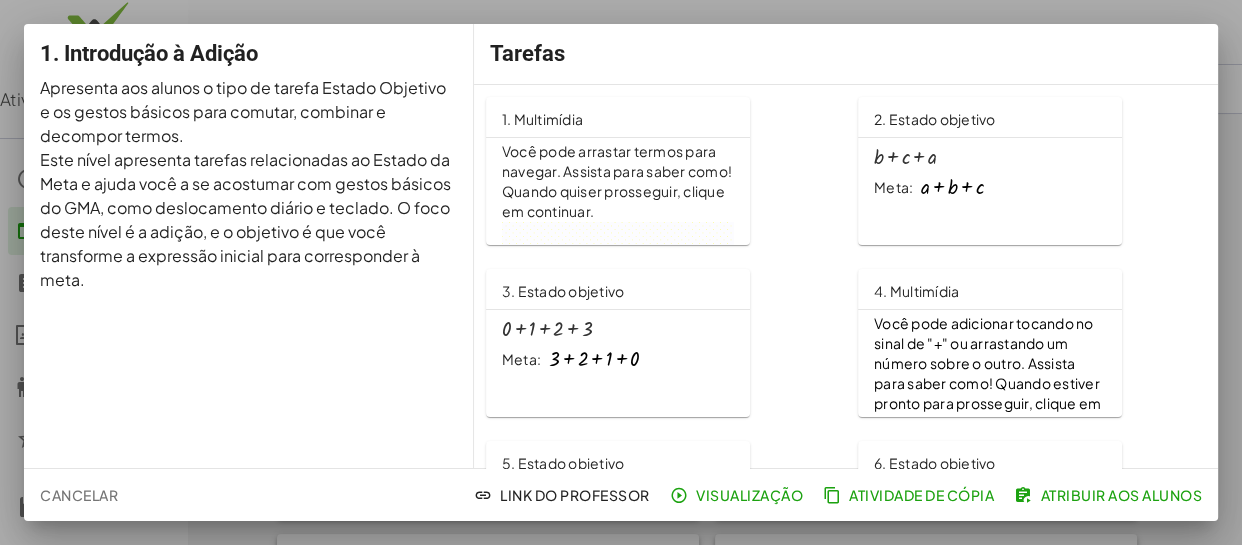 click on "Meta: + a + b + c" at bounding box center (990, 187) 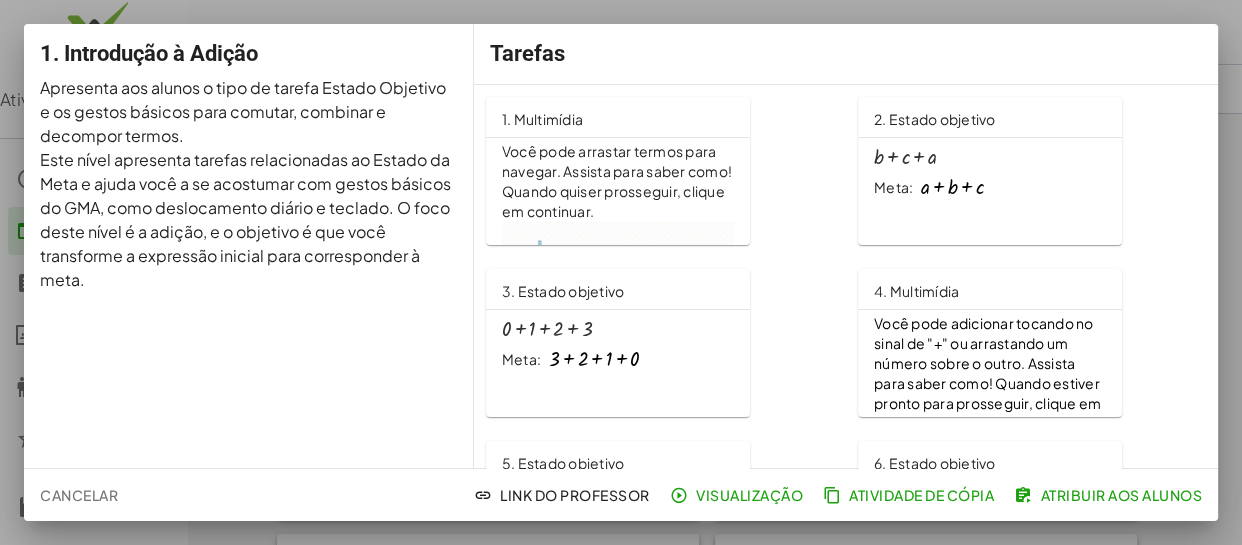 click on "+ 0 + 1 + 2 + 3" at bounding box center [618, 329] 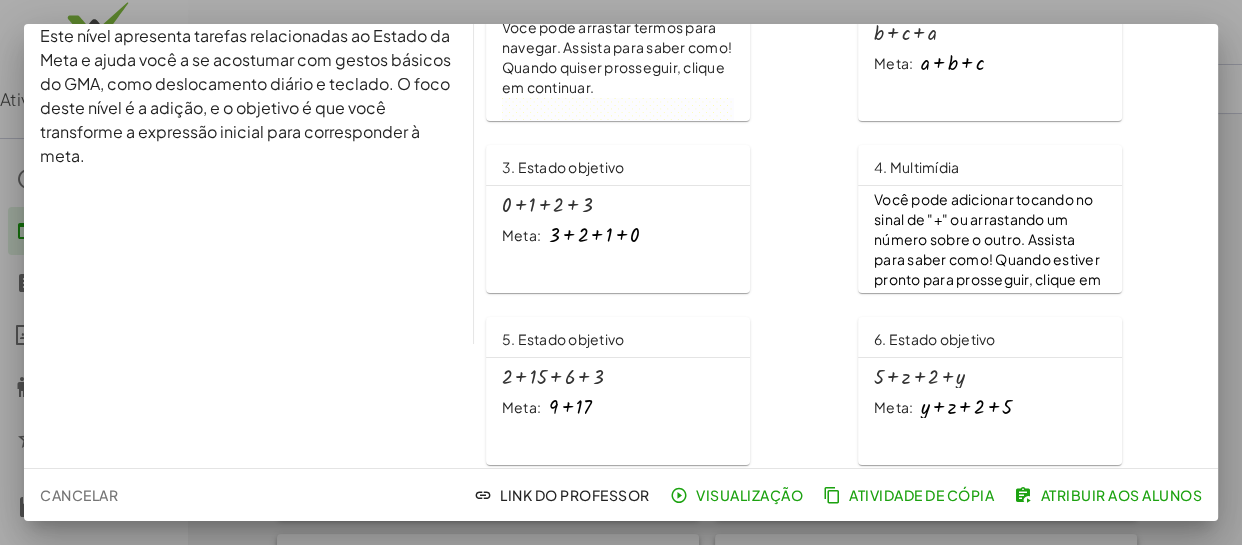 scroll, scrollTop: 181, scrollLeft: 0, axis: vertical 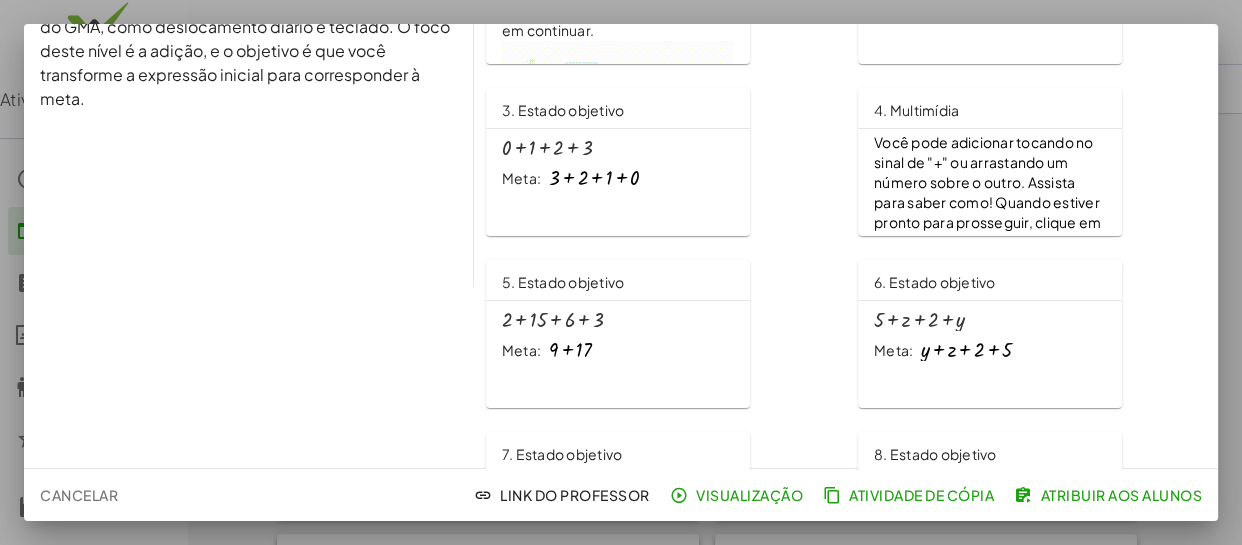 click on "Meta: + 9 + 17" at bounding box center (618, 350) 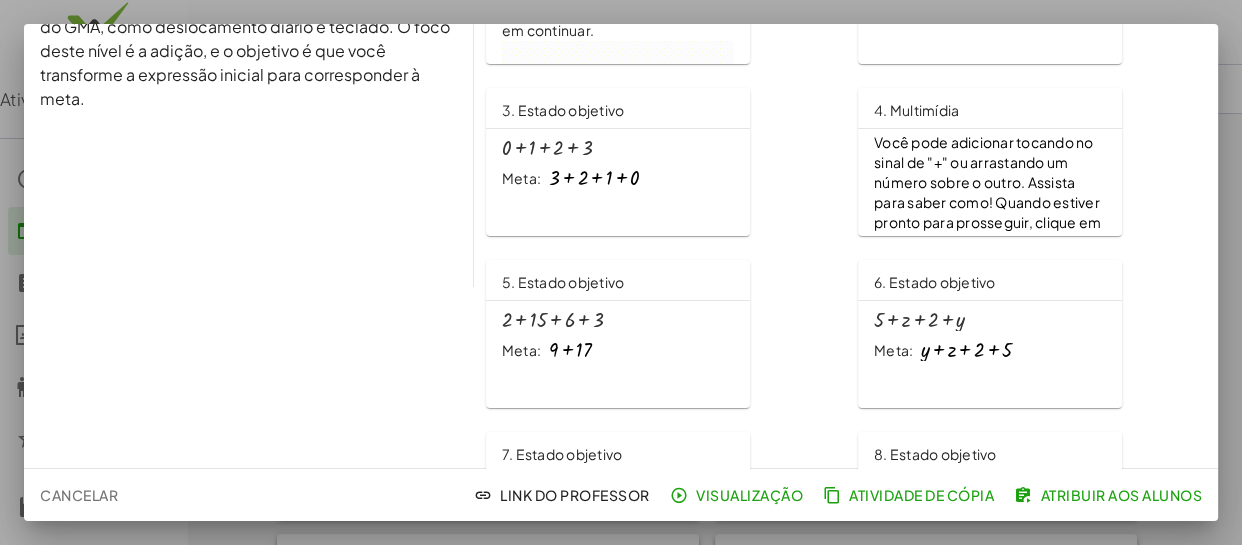 scroll, scrollTop: 272, scrollLeft: 0, axis: vertical 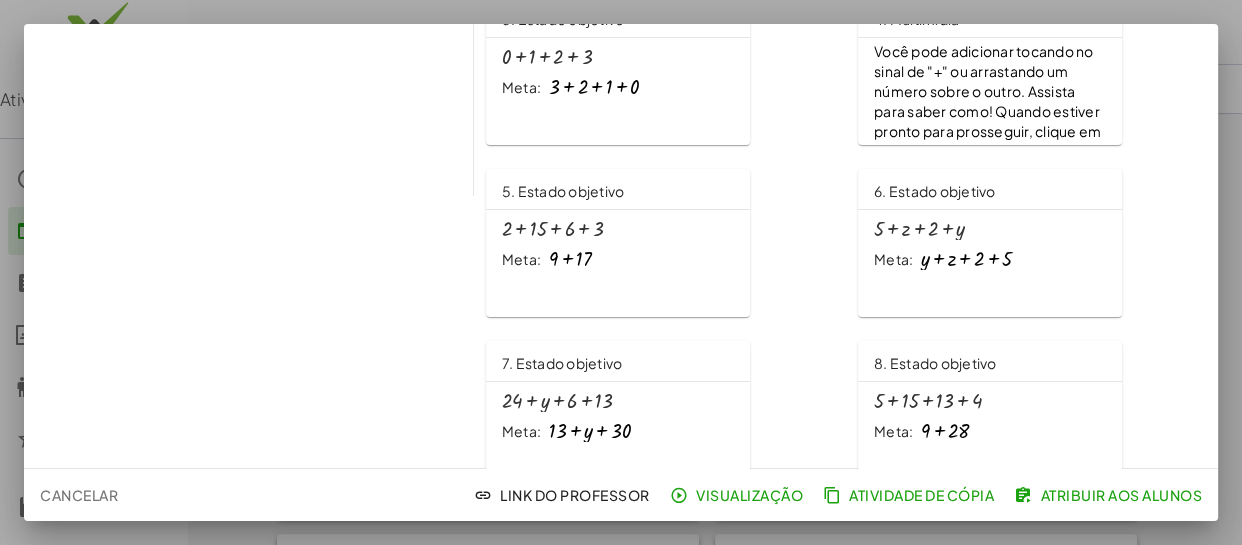 click on "+ 5 + z + 2 + y Meta: + y + z + 2 + 5" 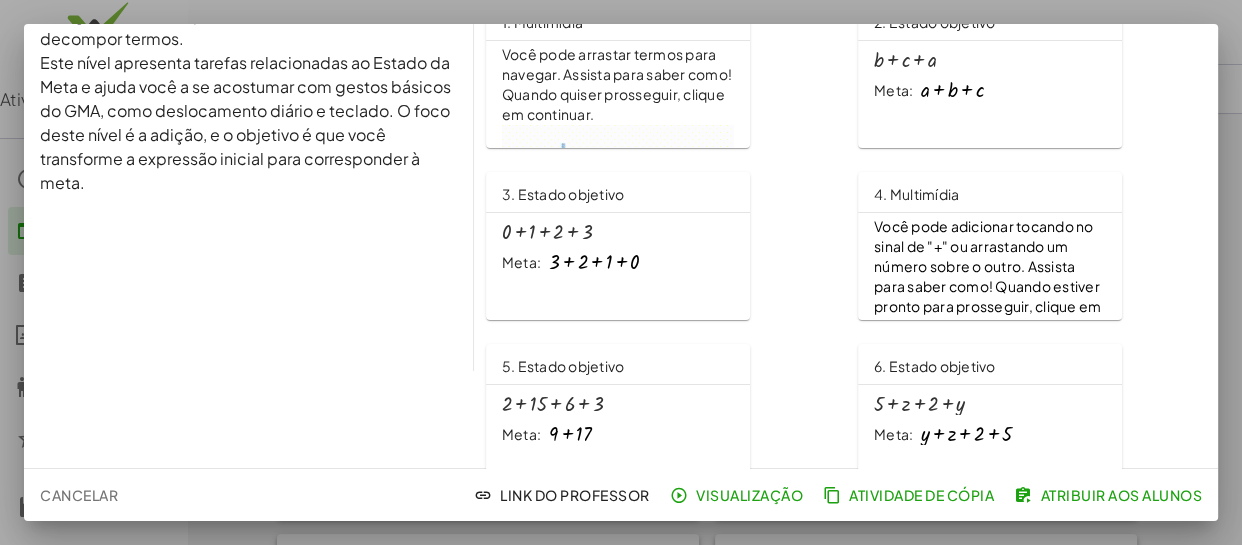 scroll, scrollTop: 90, scrollLeft: 0, axis: vertical 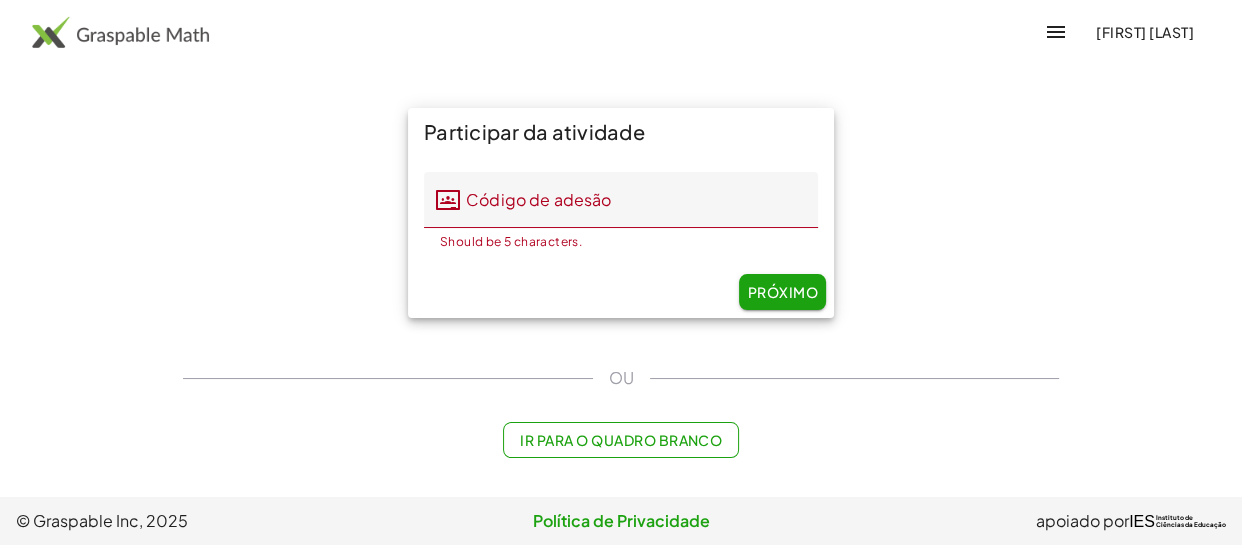 click on "Participar da atividade Código de adesão Código de adesão Should be 5 characters. 0/5 Próximo OU Ir para o quadro branco" 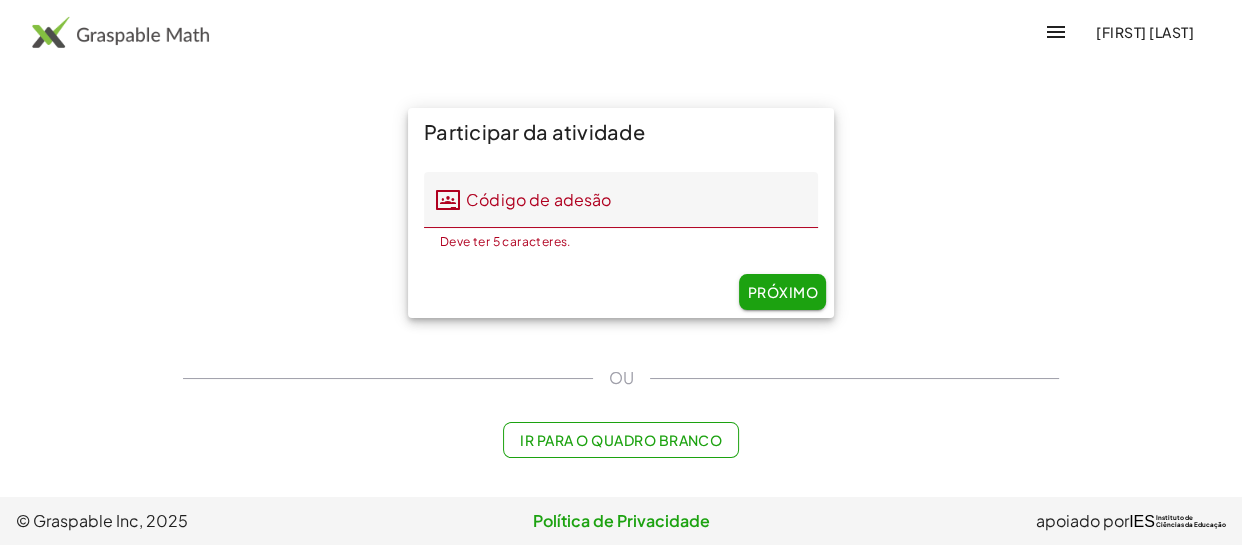 click on "Maique Tambosi" at bounding box center [1145, 32] 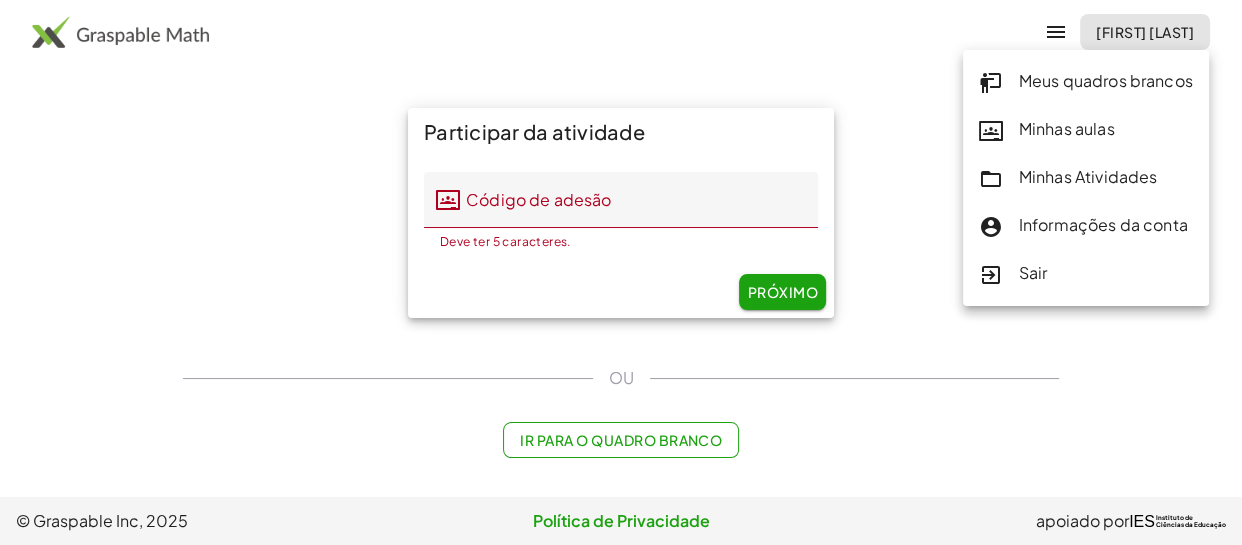 click on "Meus quadros brancos" 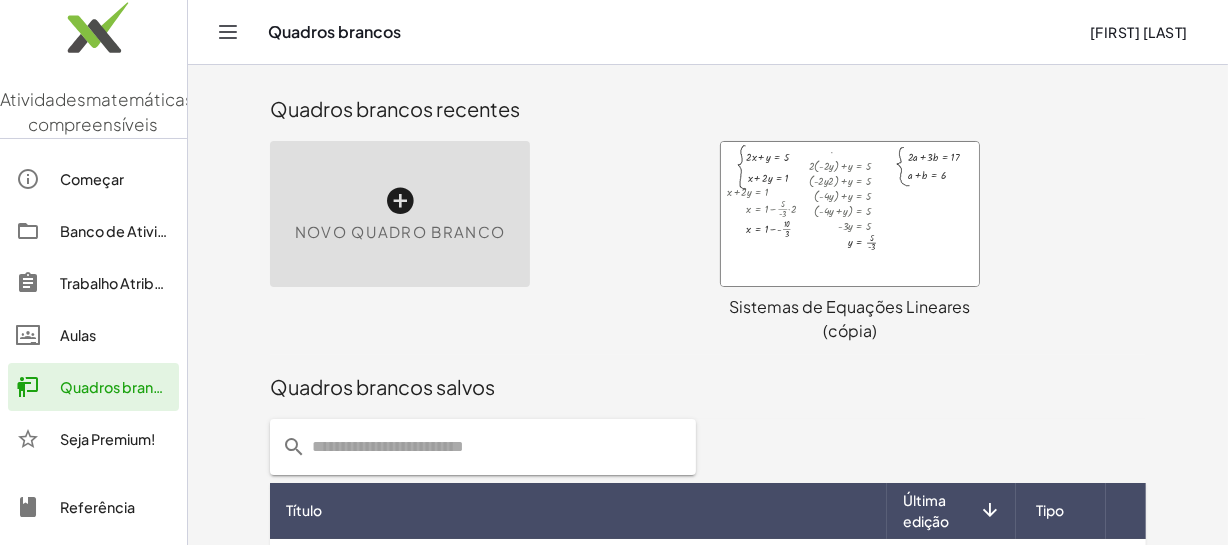 click at bounding box center [400, 201] 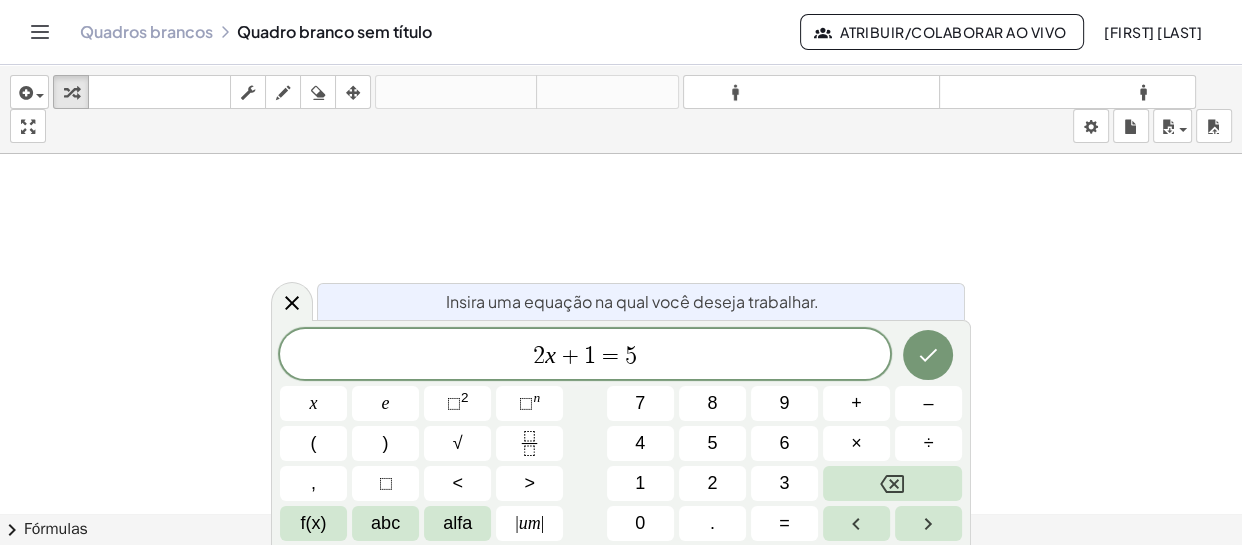 click 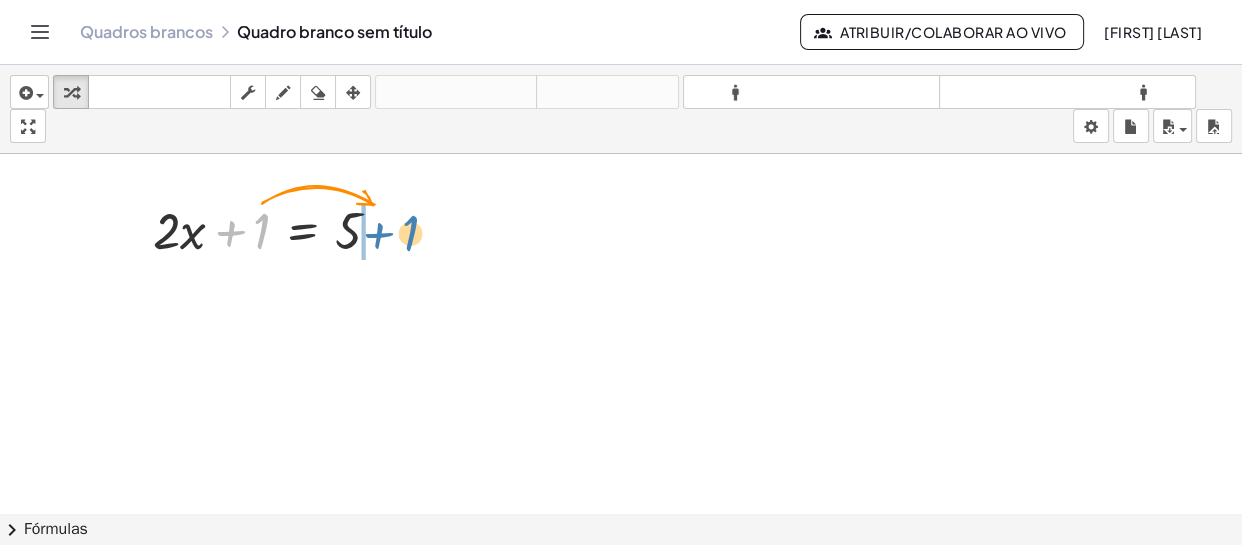 drag, startPoint x: 245, startPoint y: 241, endPoint x: 395, endPoint y: 243, distance: 150.01334 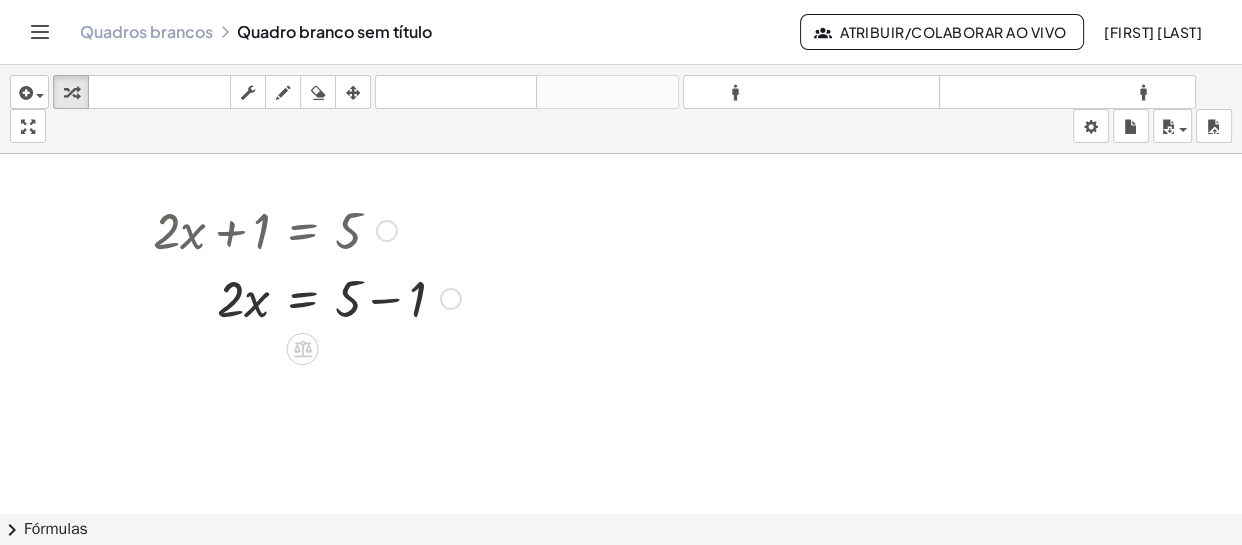 click at bounding box center [307, 297] 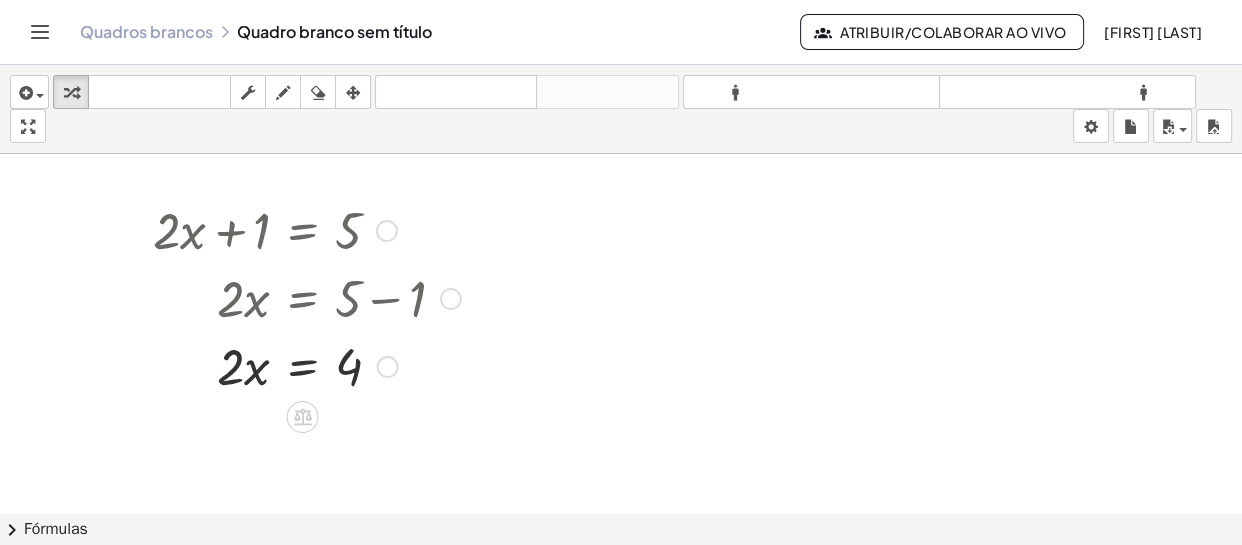click at bounding box center (307, 365) 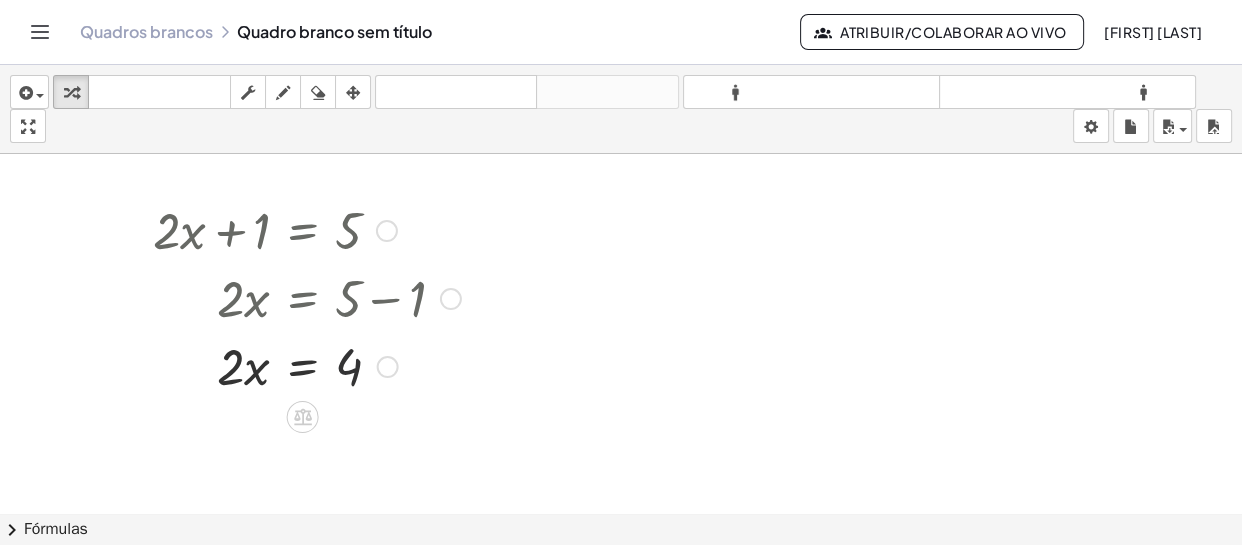 click at bounding box center (307, 365) 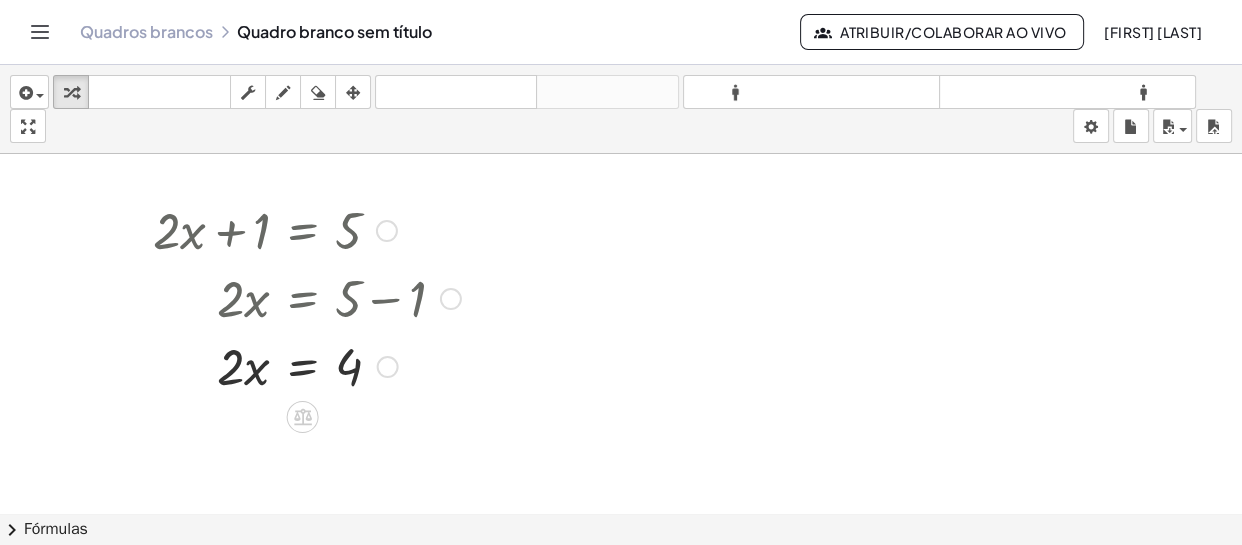 click at bounding box center (307, 365) 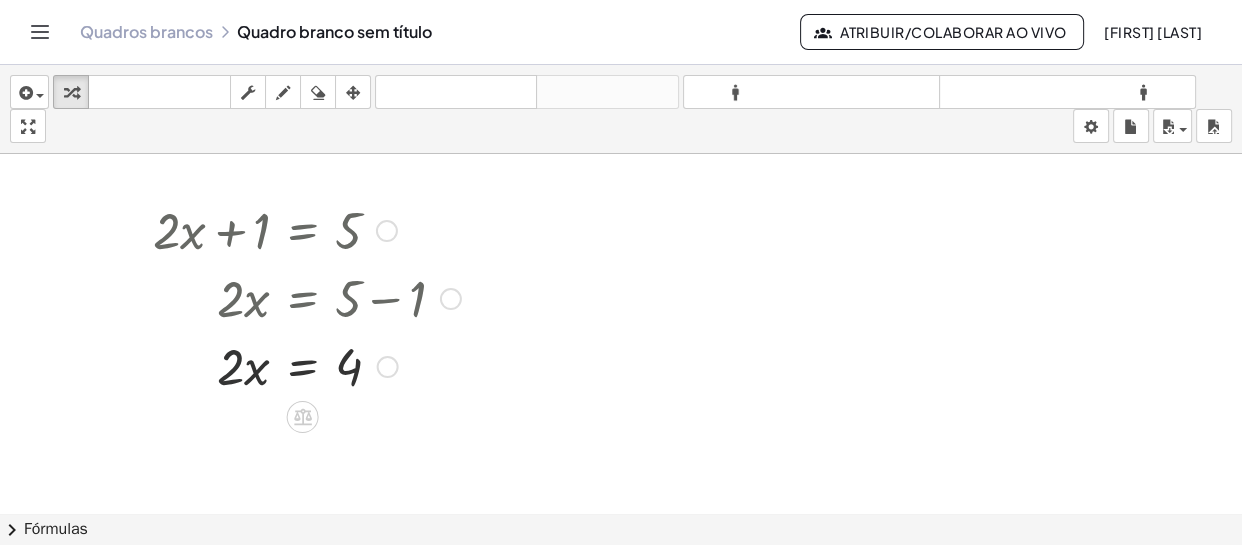 click at bounding box center (307, 365) 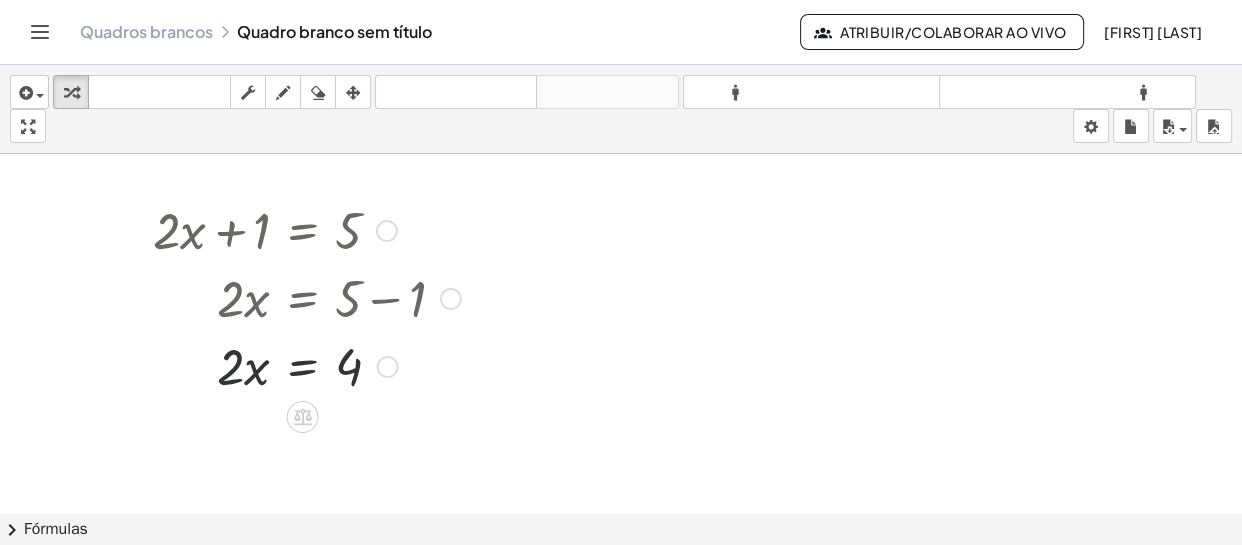 drag, startPoint x: 235, startPoint y: 369, endPoint x: 264, endPoint y: 374, distance: 29.427877 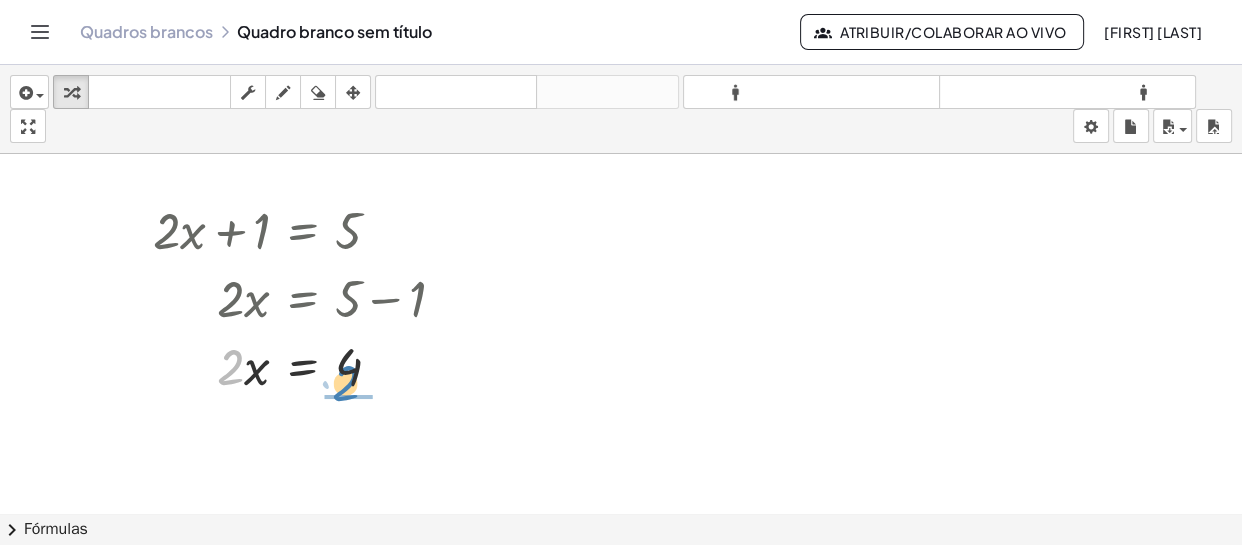 drag, startPoint x: 230, startPoint y: 376, endPoint x: 345, endPoint y: 392, distance: 116.10771 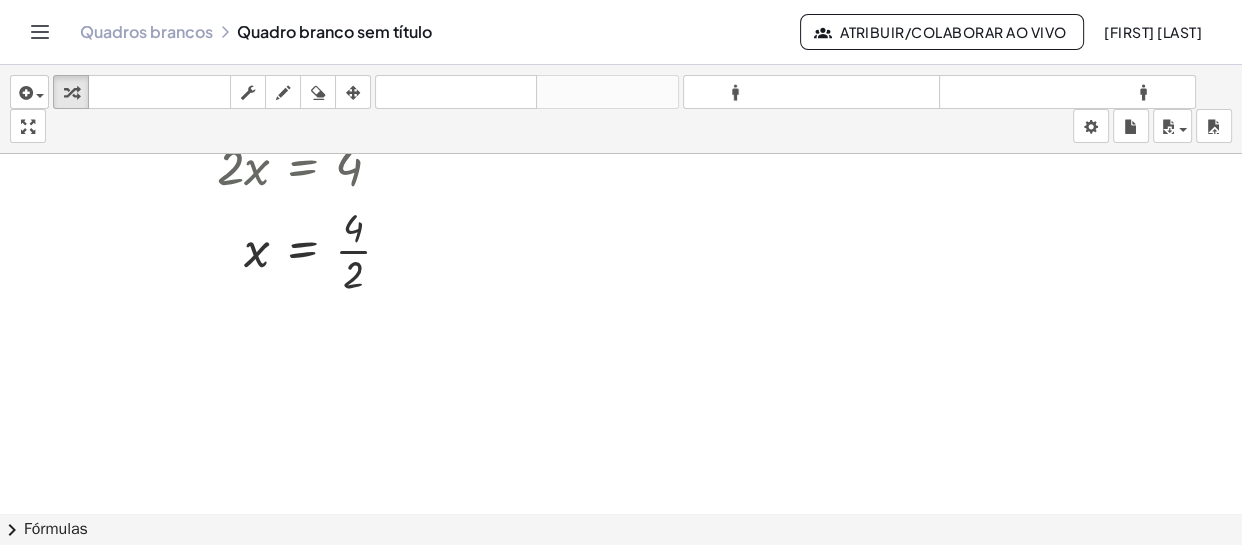 scroll, scrollTop: 90, scrollLeft: 0, axis: vertical 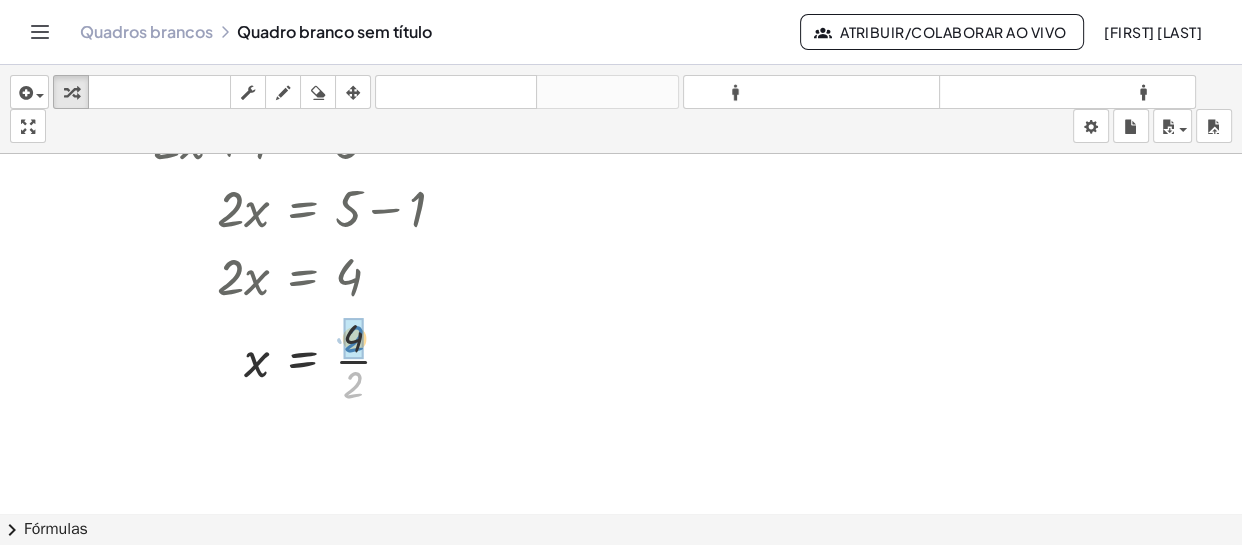 drag, startPoint x: 360, startPoint y: 387, endPoint x: 364, endPoint y: 337, distance: 50.159744 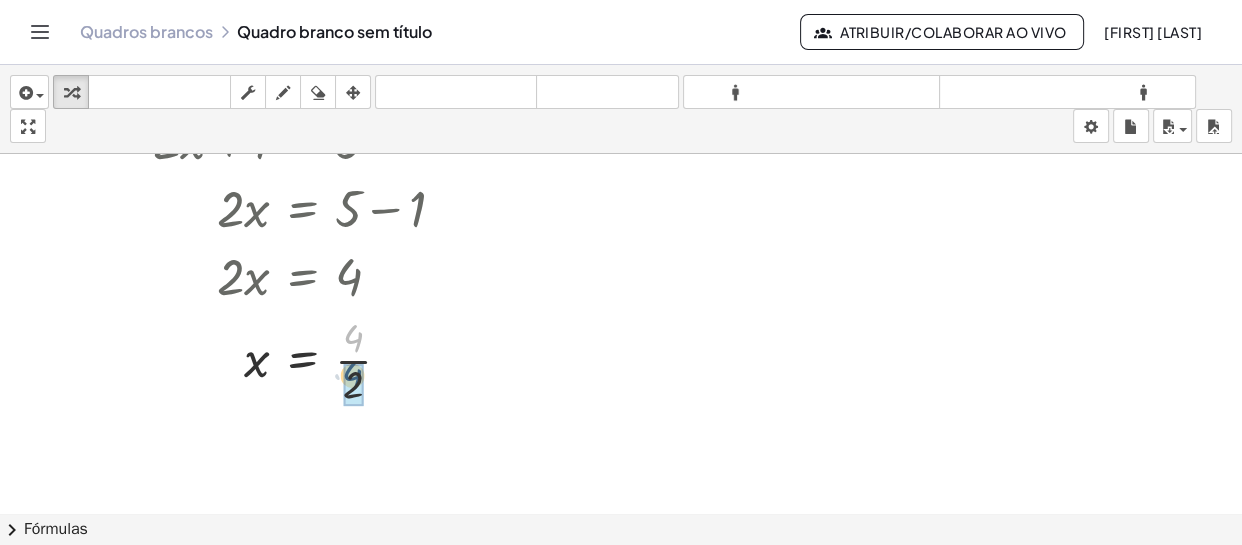 drag, startPoint x: 351, startPoint y: 335, endPoint x: 427, endPoint y: 368, distance: 82.85529 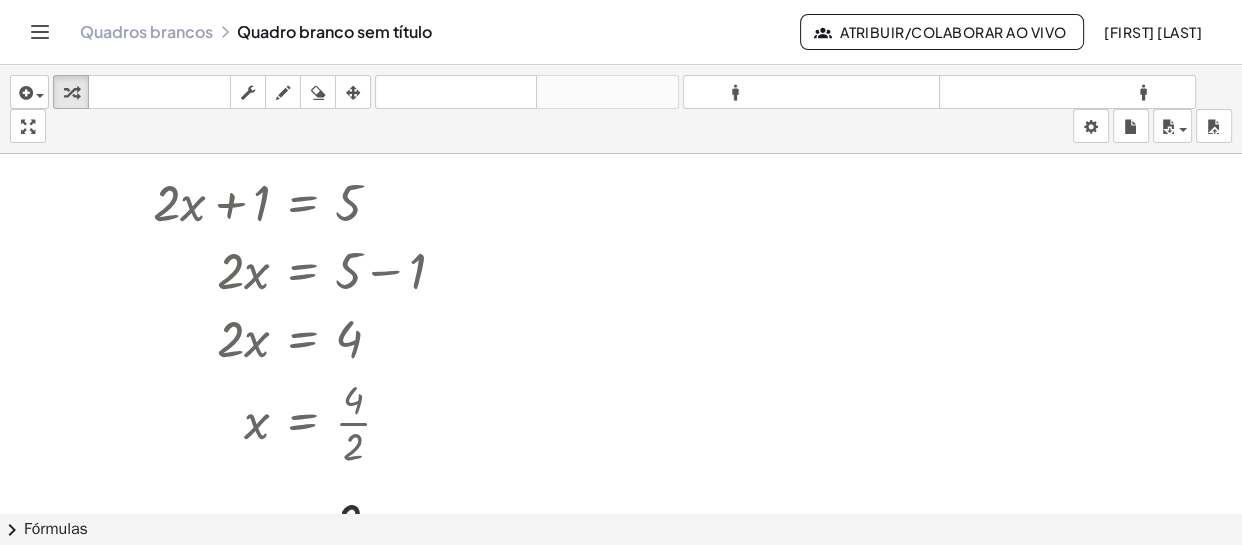 scroll, scrollTop: 0, scrollLeft: 0, axis: both 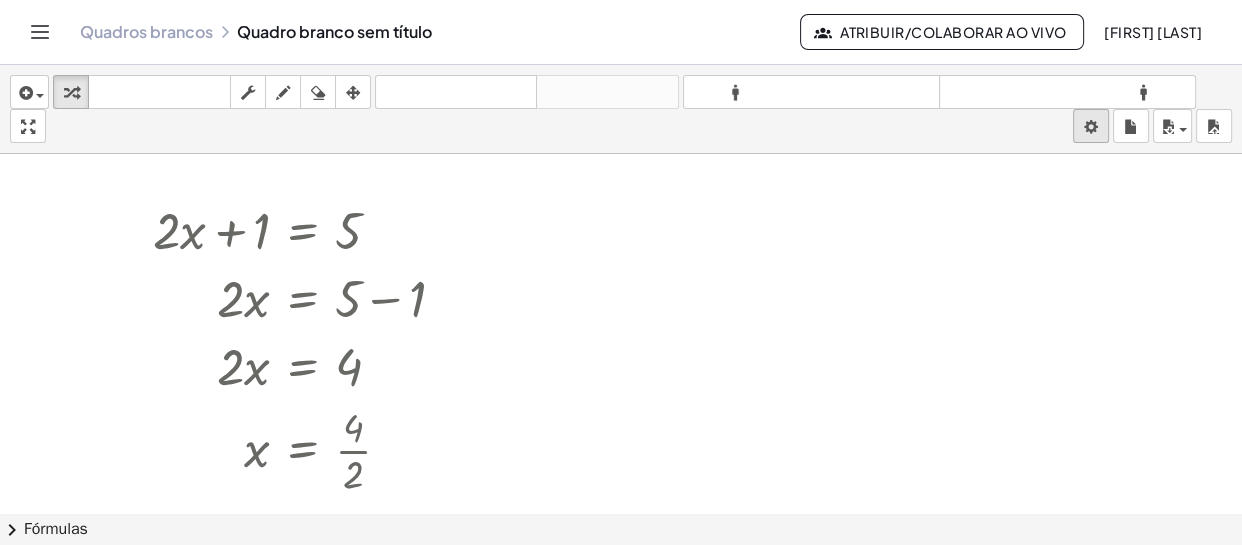 click on "Atividades  matemáticas compreensíveis Começar Banco de Atividades Trabalho Atribuído Aulas Quadros brancos Seja Premium! Referência Conta v1.28.3 | Política de Privacidade © 2025 | Graspable, Inc. Quadros brancos Quadro branco sem título Atribuir/Colaborar ao Vivo Maique Tambosi   inserir selecione uma: Expressão matemática Função Texto Vídeo do Youtube Gráficos Geometria Geometria 3D transformar teclado teclado esfregar empate apagar arranjo desfazer desfazer refazer refazer formato_tamanho menor formato_tamanho maior tela cheia carregar   salvar novo configurações + · 2 · x + 1 = 5 · 2 · x = + 5 − 1 · 2 · x = 4 x = · 4 · 2 x = · 2 · 2 · 2 x = 2 × chevron_right Fórmulas
Arraste um lado de uma fórmula para uma expressão destacada na tela para aplicá-la.
Fórmula quadrática
+ · a · x 2 + · b · x + c = 0
⇔
x = · ( − b 2" at bounding box center [621, 272] 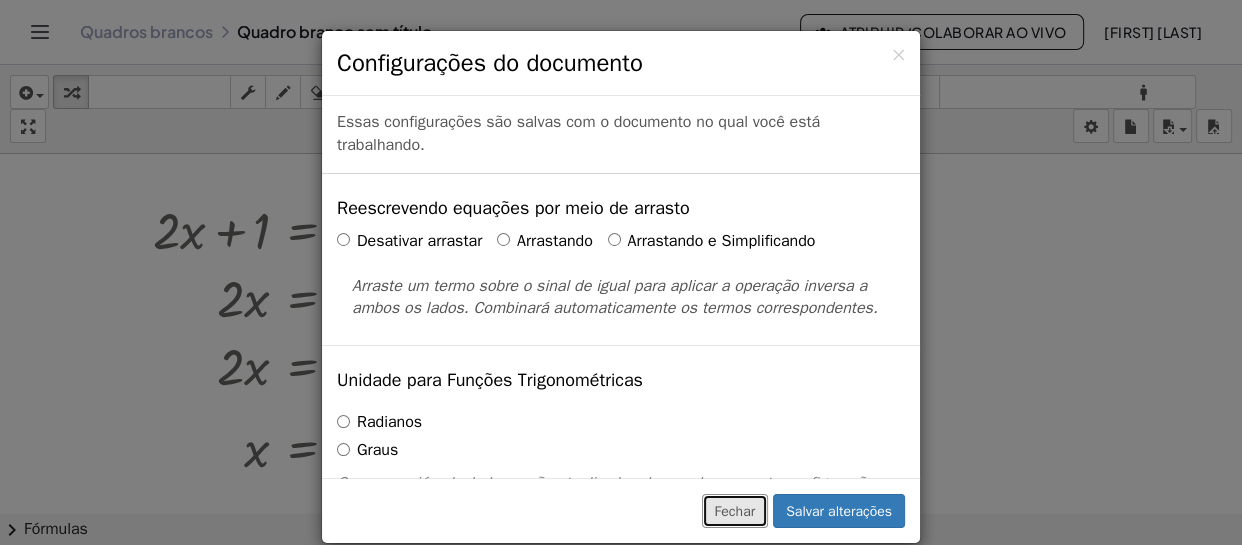 click on "Fechar" at bounding box center [735, 510] 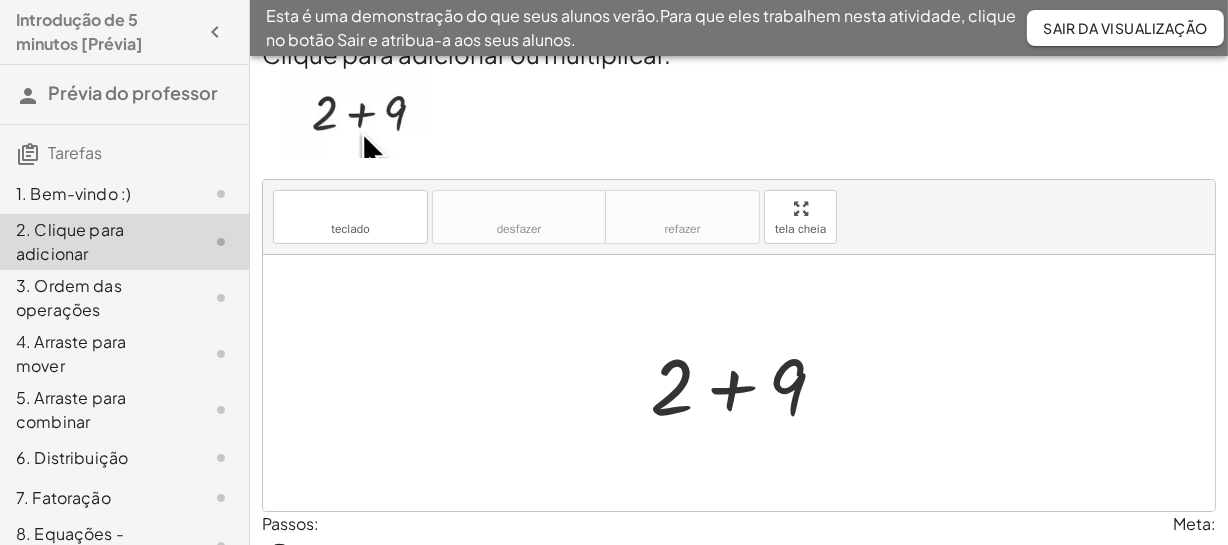 scroll, scrollTop: 0, scrollLeft: 0, axis: both 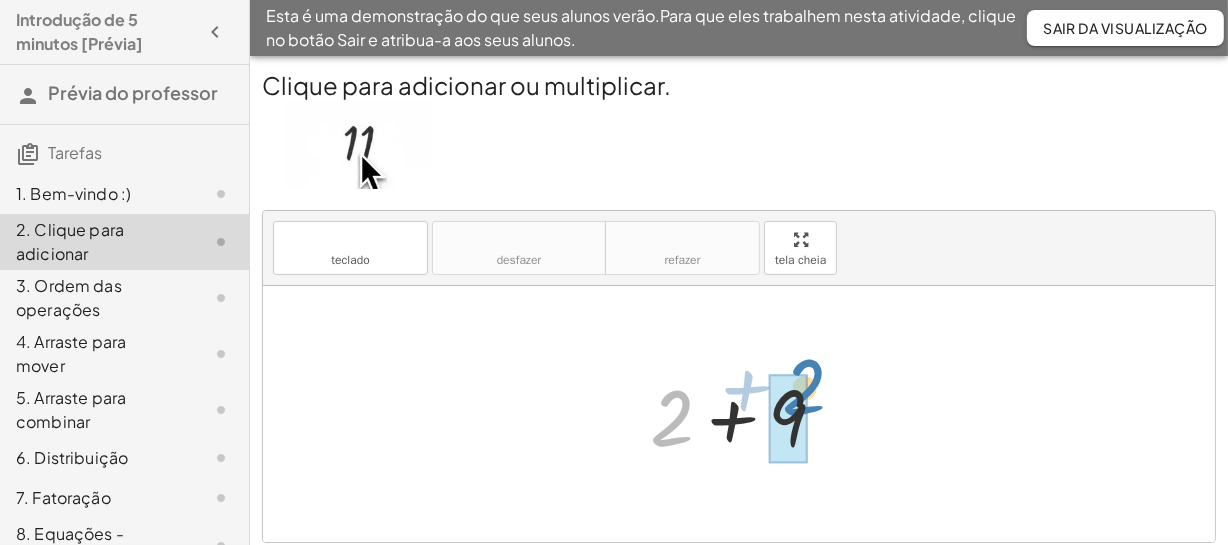 drag, startPoint x: 662, startPoint y: 433, endPoint x: 812, endPoint y: 419, distance: 150.65192 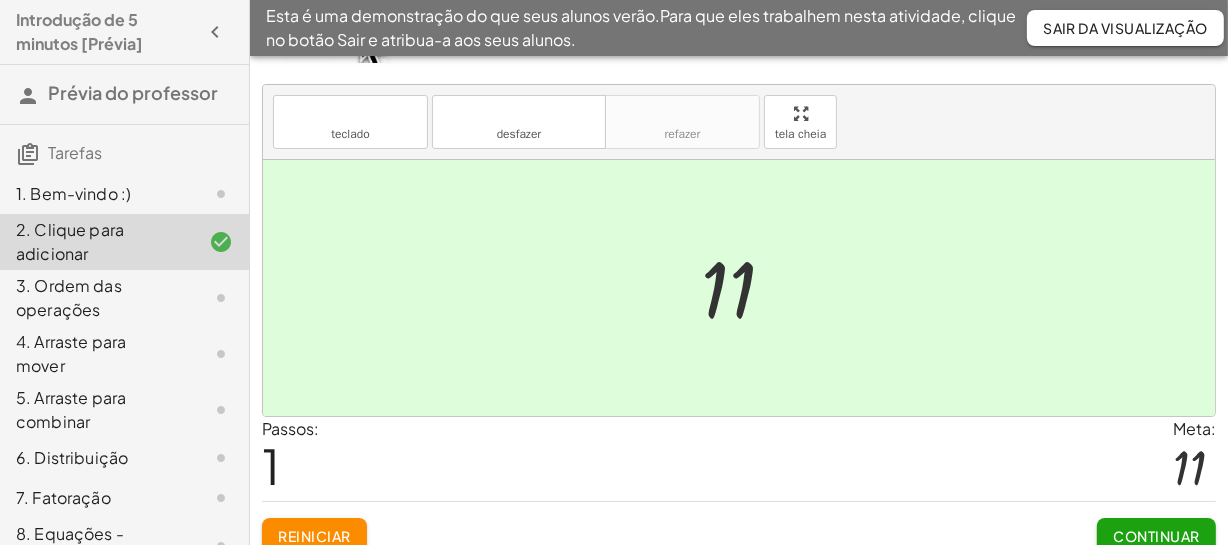 scroll, scrollTop: 146, scrollLeft: 0, axis: vertical 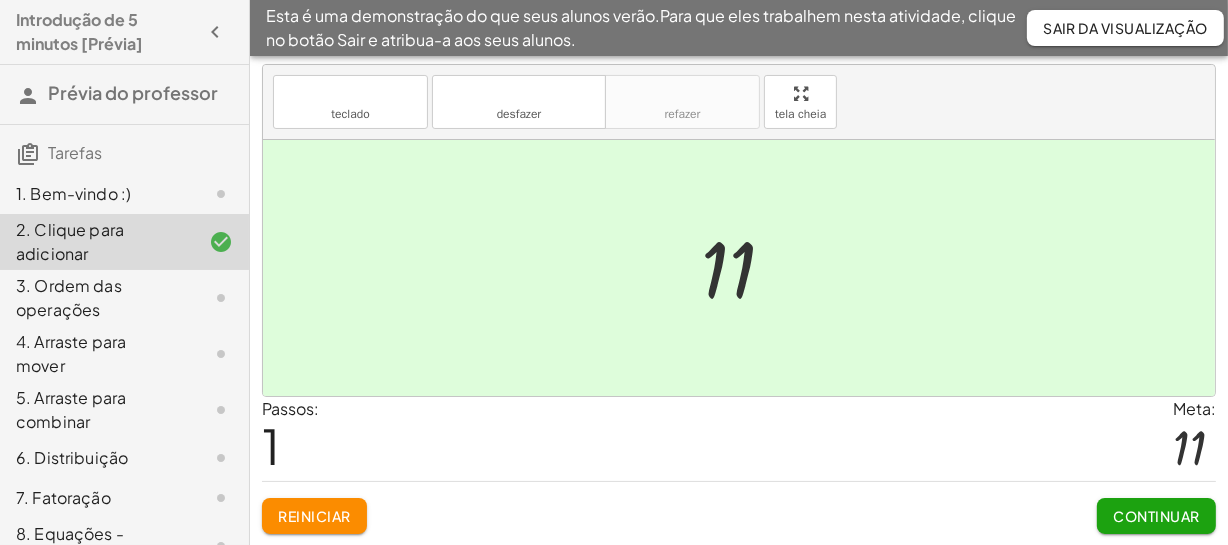 click on "Continuar" at bounding box center [1156, 516] 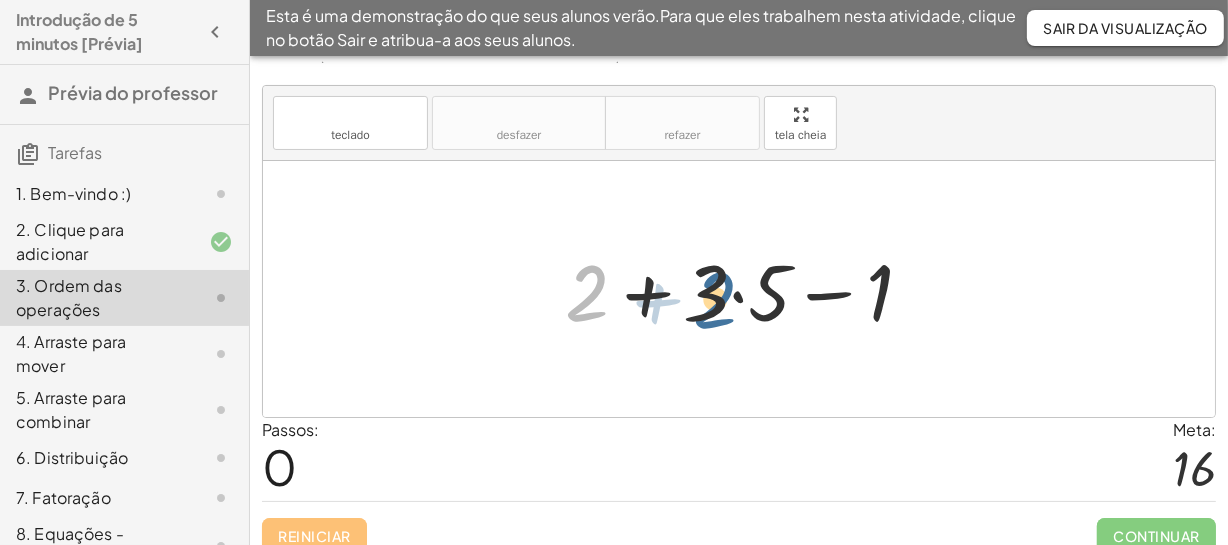 drag, startPoint x: 590, startPoint y: 272, endPoint x: 717, endPoint y: 280, distance: 127.25172 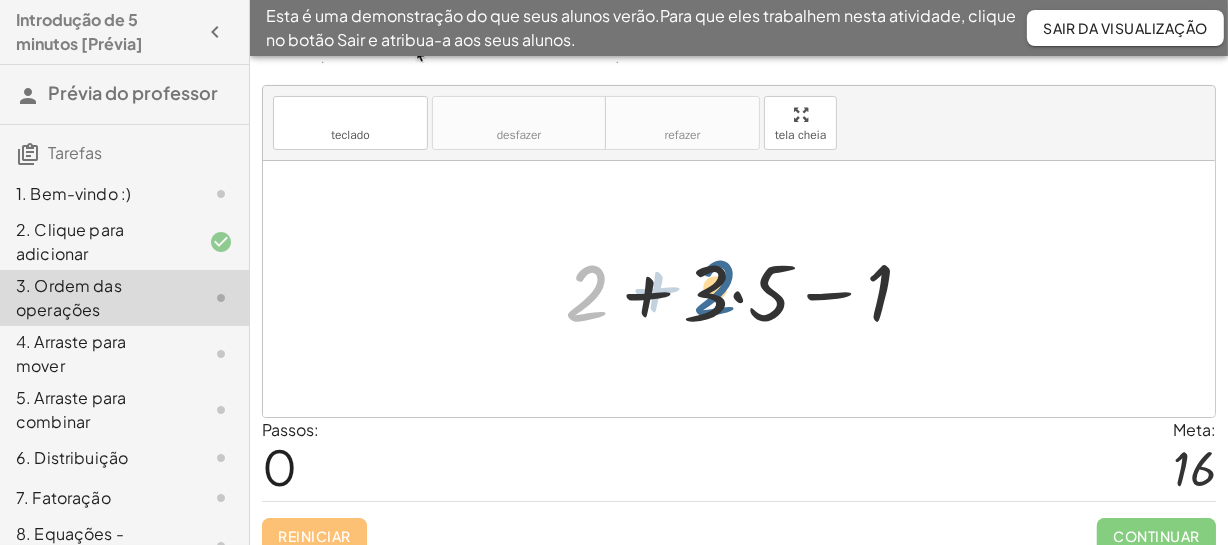 drag, startPoint x: 586, startPoint y: 293, endPoint x: 712, endPoint y: 285, distance: 126.253716 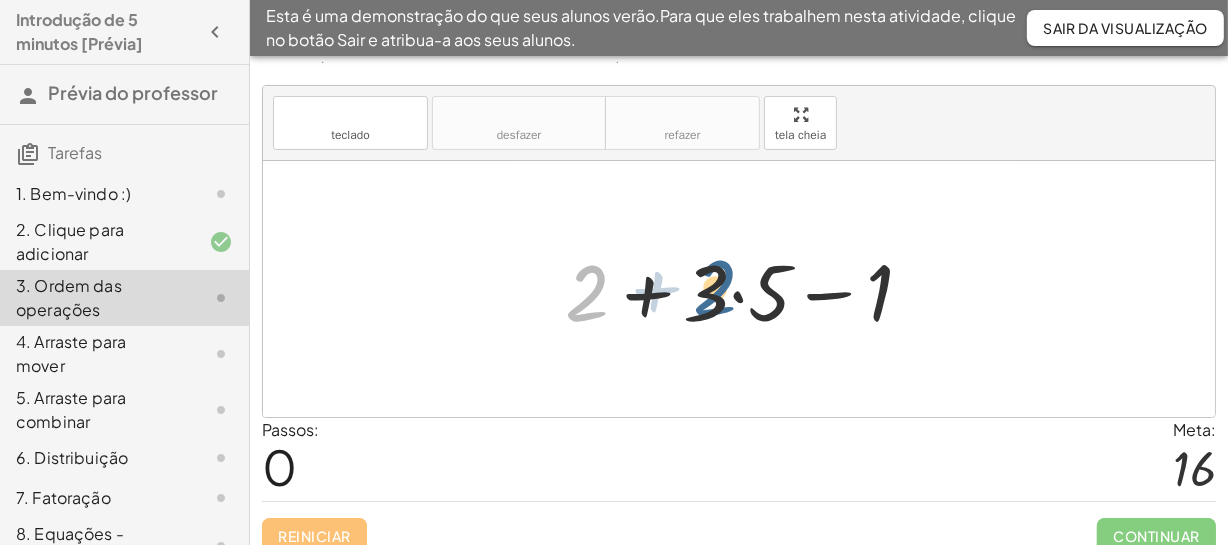 click at bounding box center (747, 289) 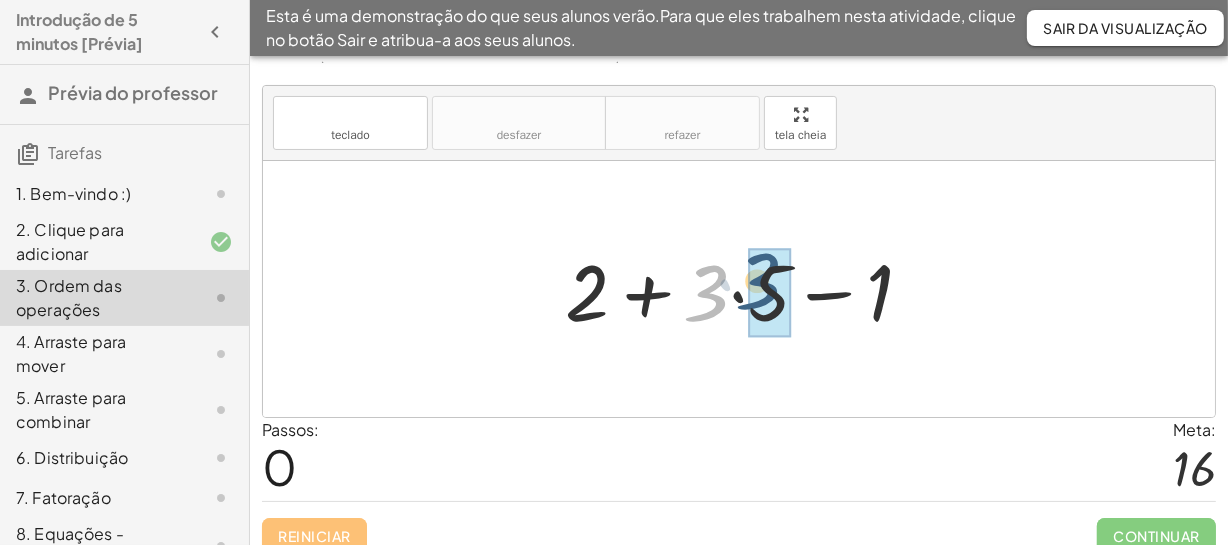 drag, startPoint x: 708, startPoint y: 292, endPoint x: 765, endPoint y: 287, distance: 57.21888 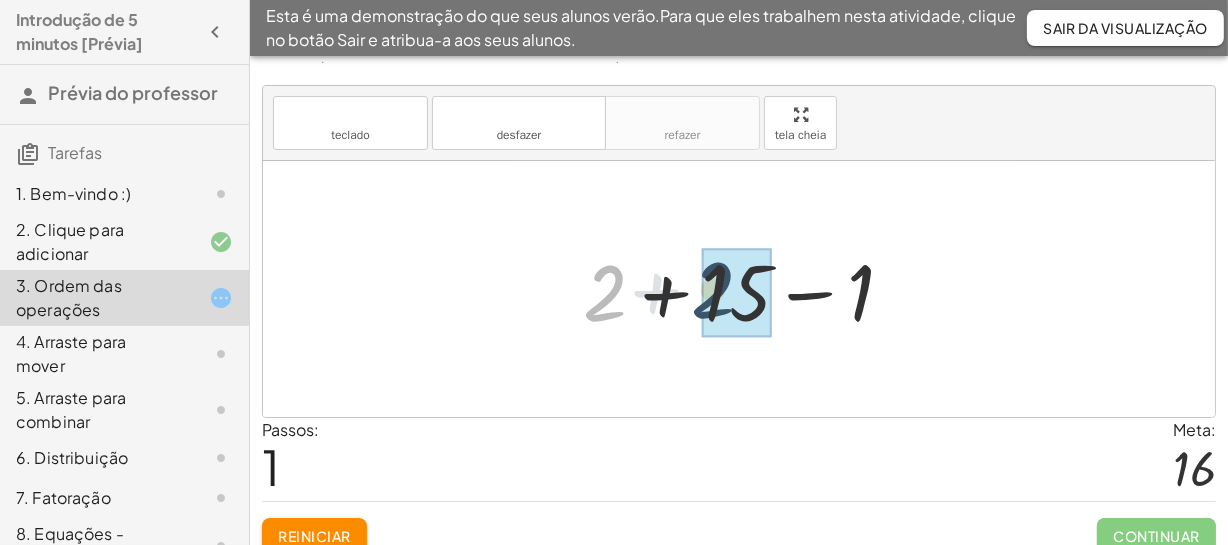 drag, startPoint x: 636, startPoint y: 290, endPoint x: 728, endPoint y: 287, distance: 92.0489 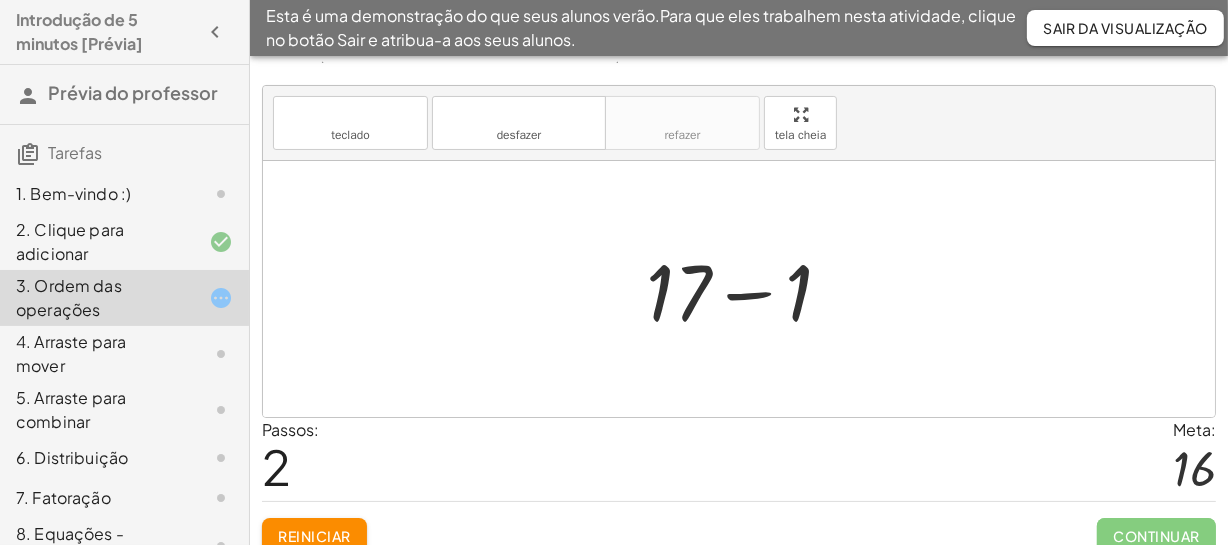 click at bounding box center (747, 289) 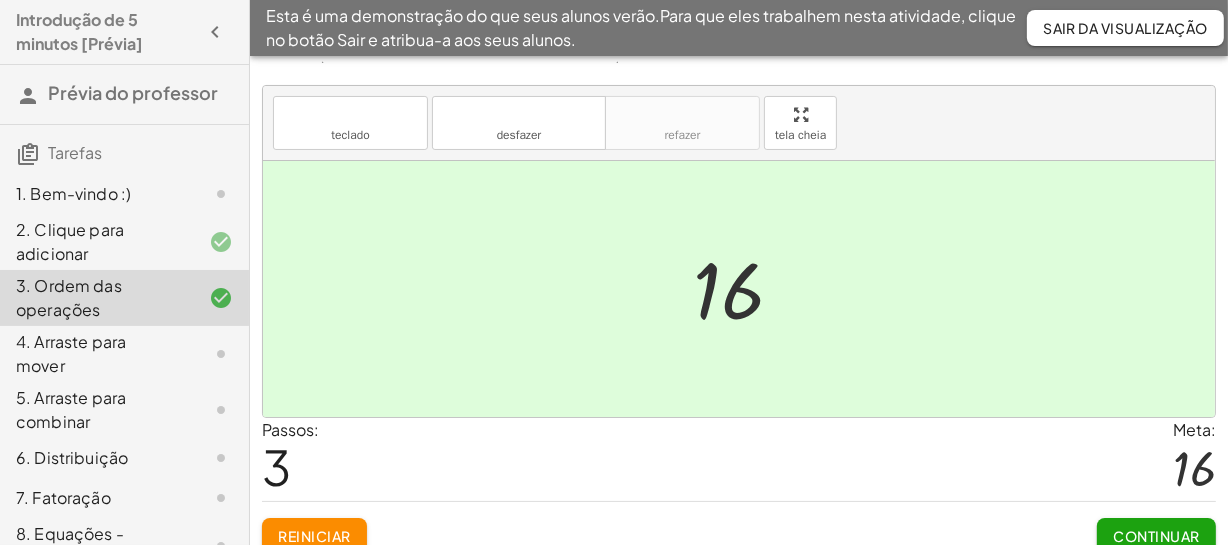 scroll, scrollTop: 166, scrollLeft: 0, axis: vertical 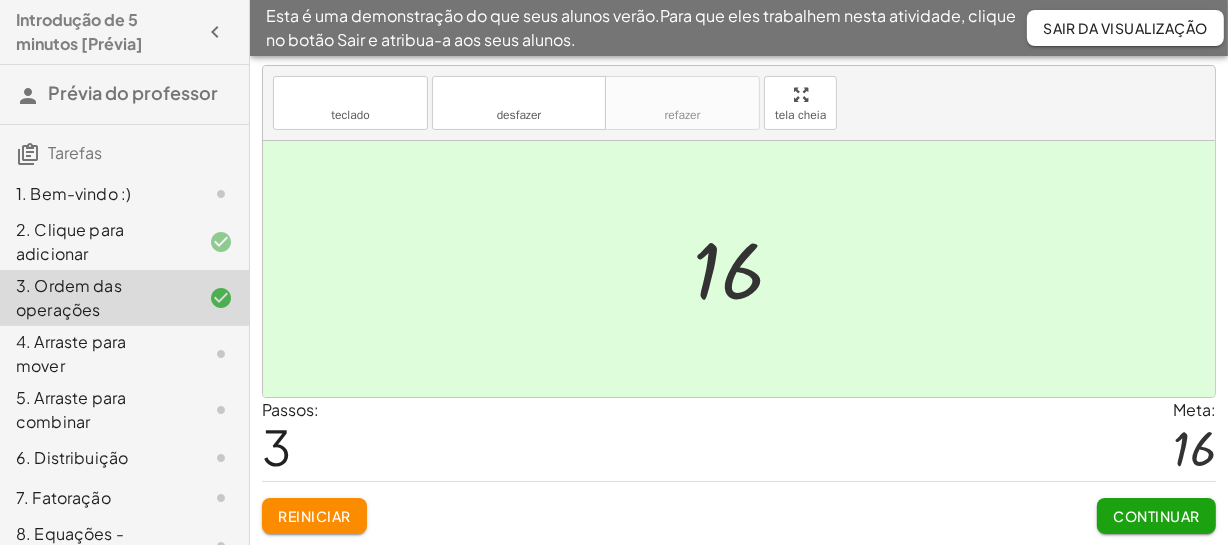 click on "Continuar" at bounding box center (1157, 516) 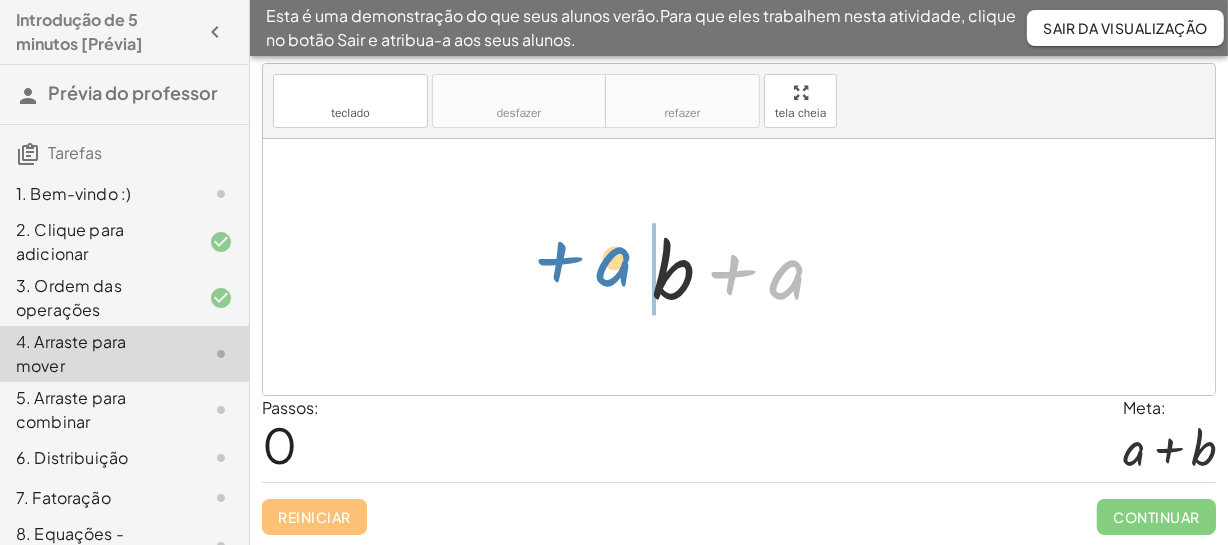 drag, startPoint x: 790, startPoint y: 275, endPoint x: 617, endPoint y: 270, distance: 173.07224 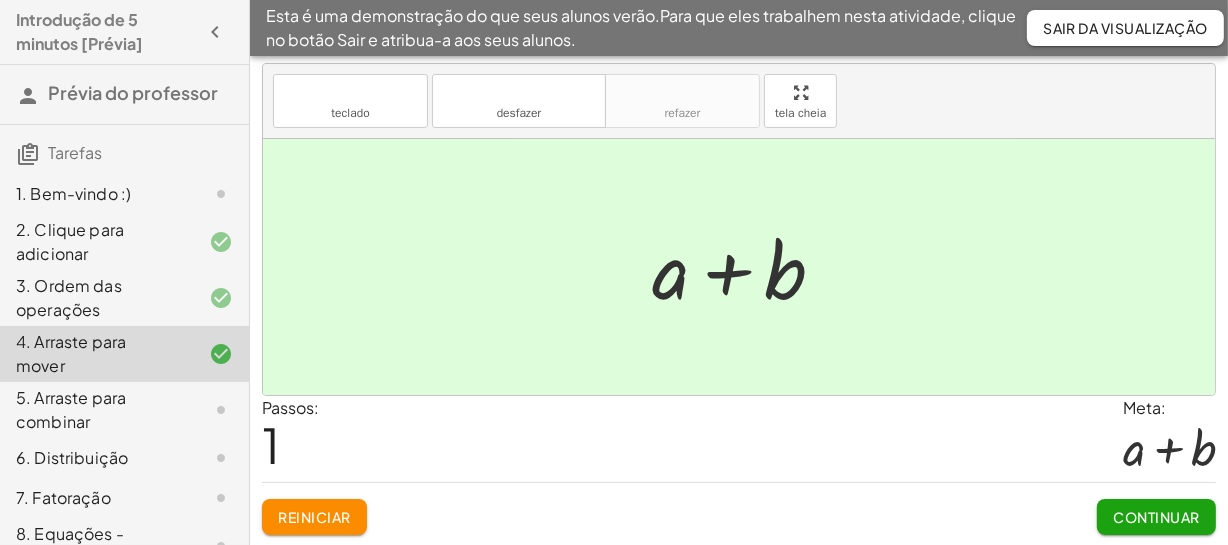 click on "Continuar" at bounding box center (1157, 517) 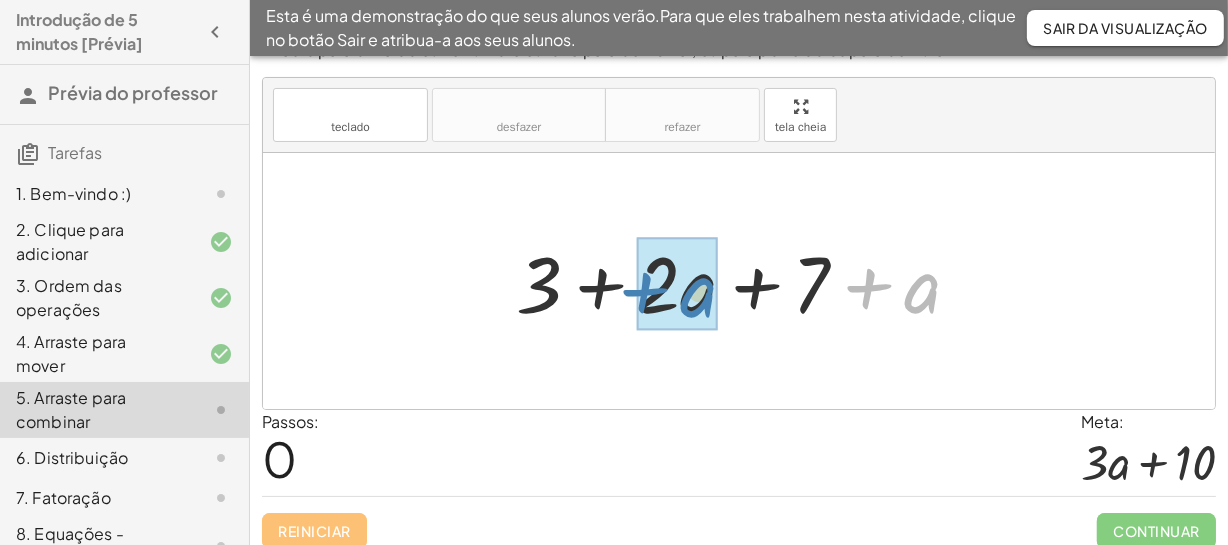 drag, startPoint x: 919, startPoint y: 298, endPoint x: 697, endPoint y: 308, distance: 222.22511 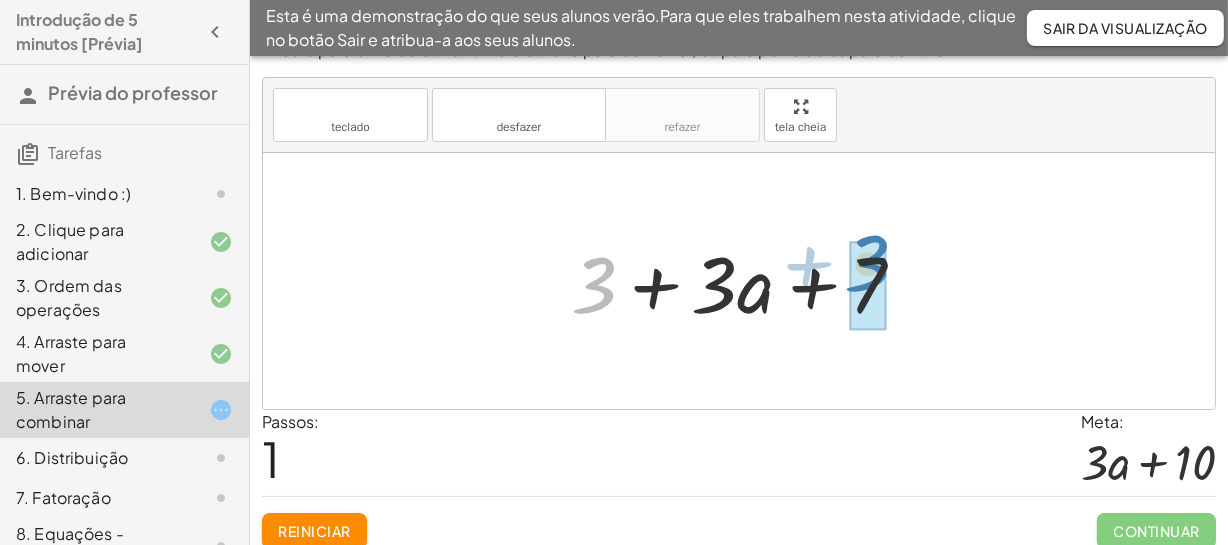 drag, startPoint x: 594, startPoint y: 283, endPoint x: 868, endPoint y: 266, distance: 274.52686 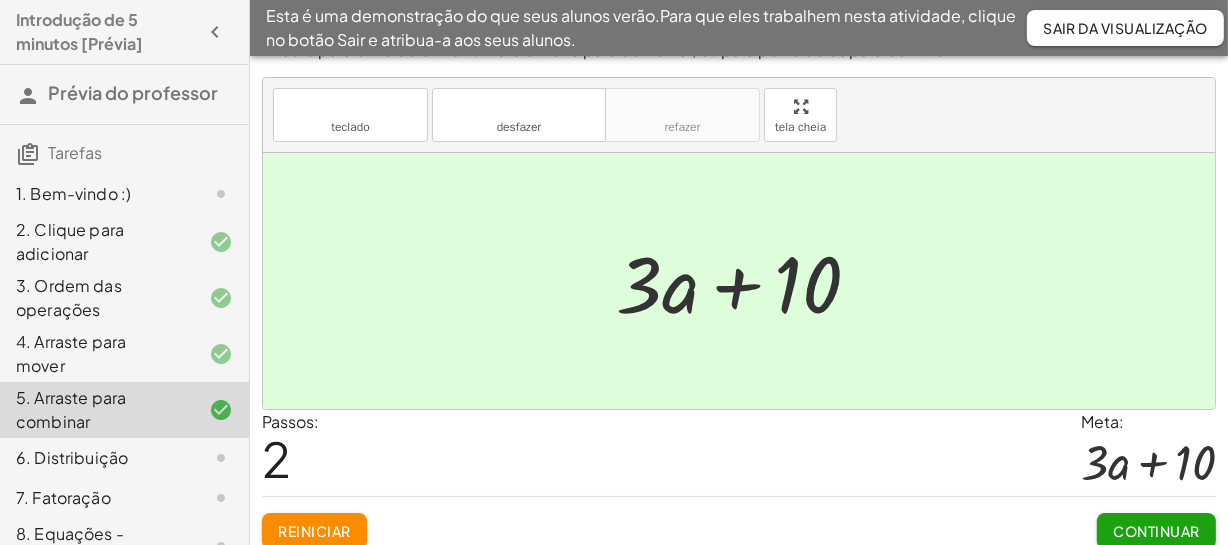 click on "Continuar" at bounding box center [1157, 531] 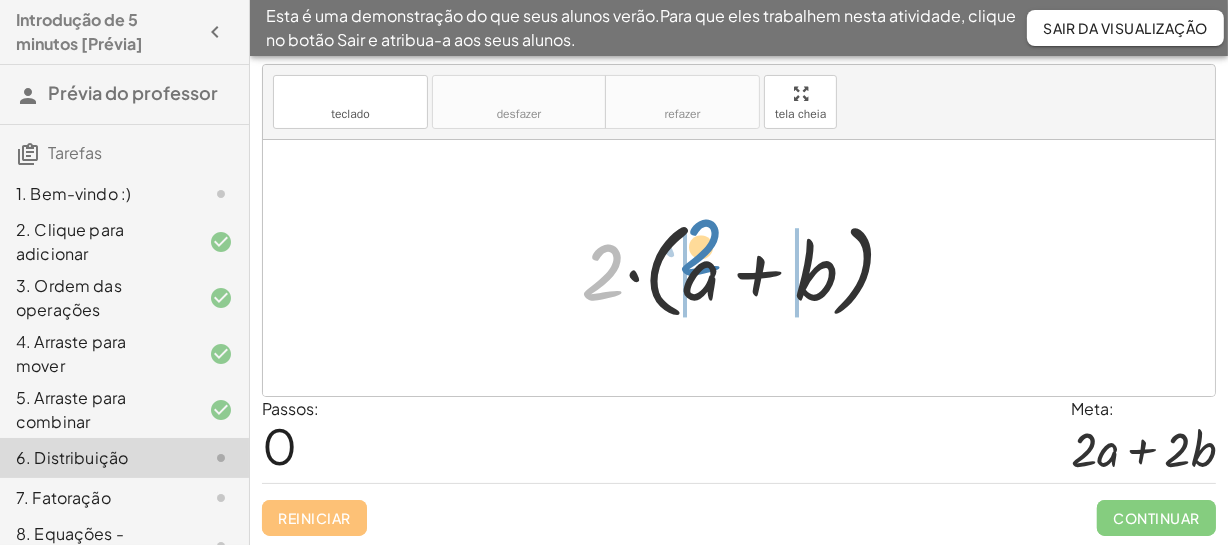 drag, startPoint x: 617, startPoint y: 219, endPoint x: 683, endPoint y: 236, distance: 68.154236 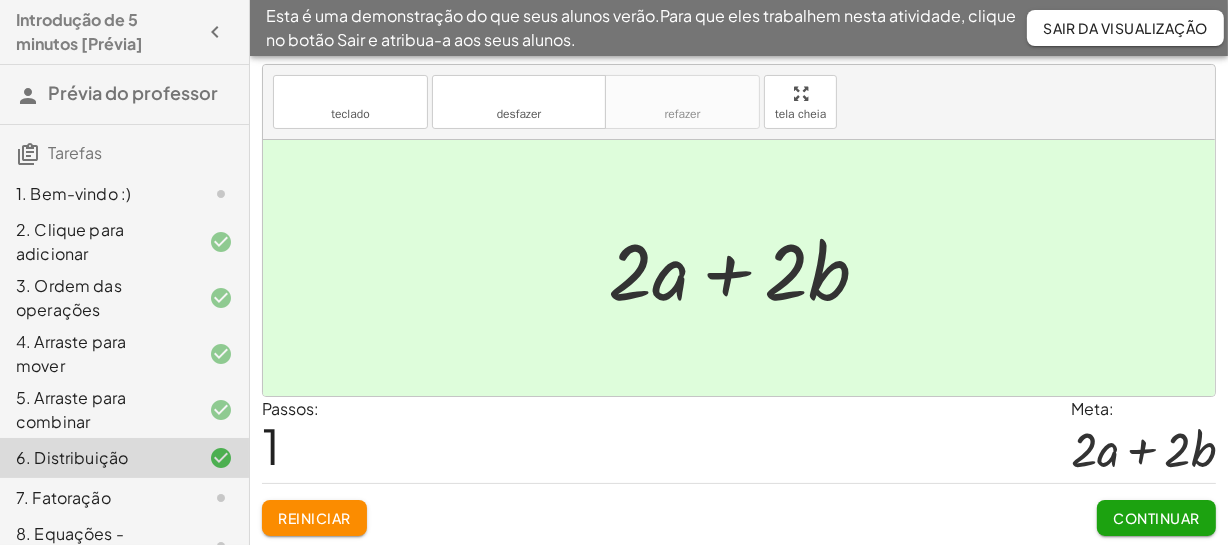 click on "Continuar" at bounding box center (1157, 518) 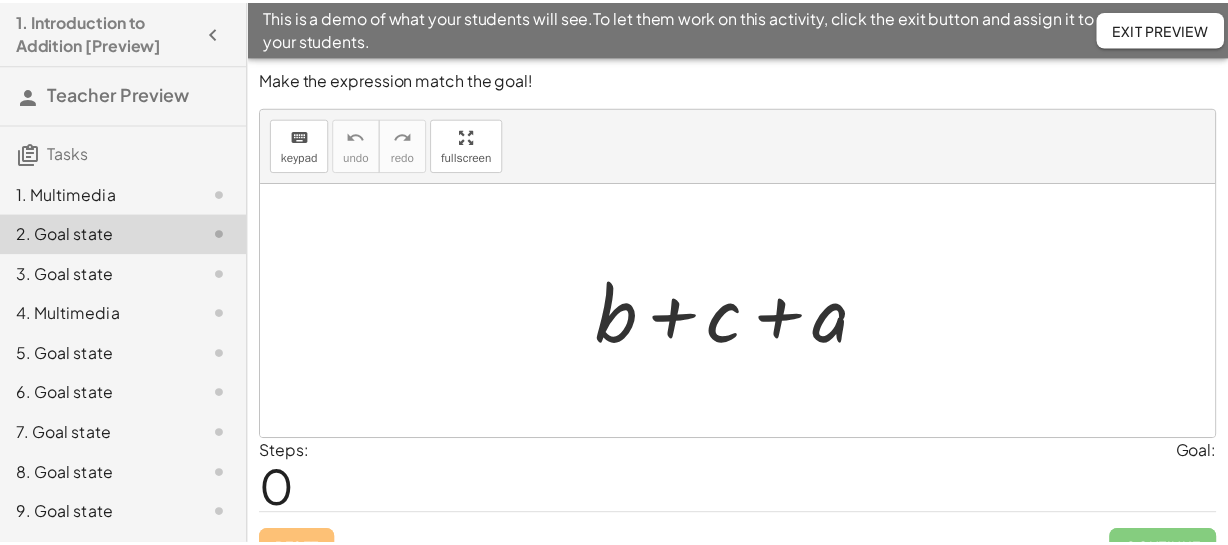 scroll, scrollTop: 0, scrollLeft: 0, axis: both 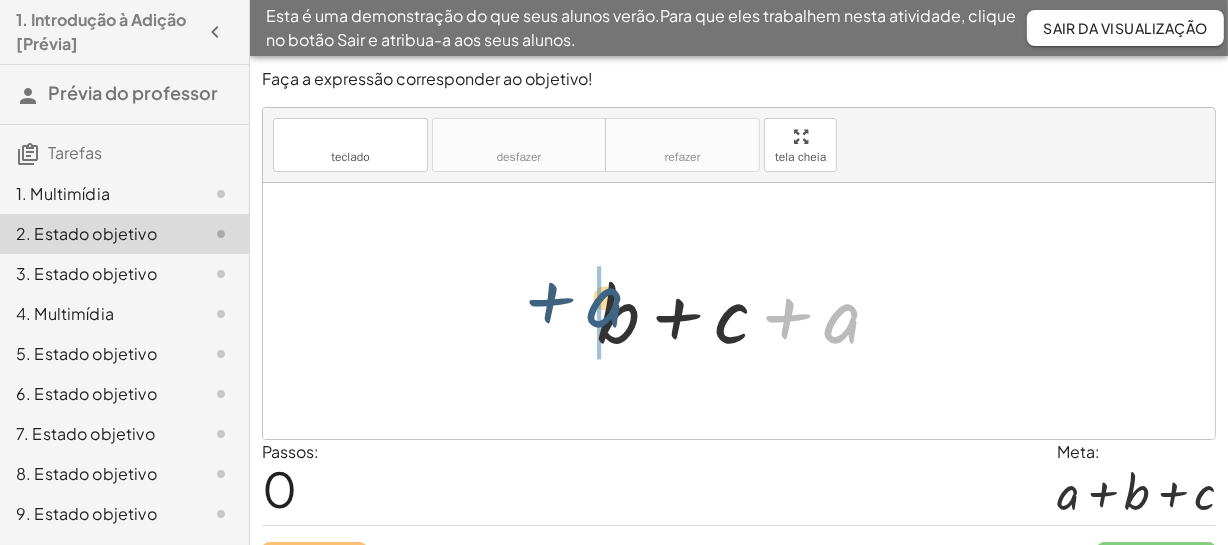 drag, startPoint x: 844, startPoint y: 328, endPoint x: 591, endPoint y: 320, distance: 253.12645 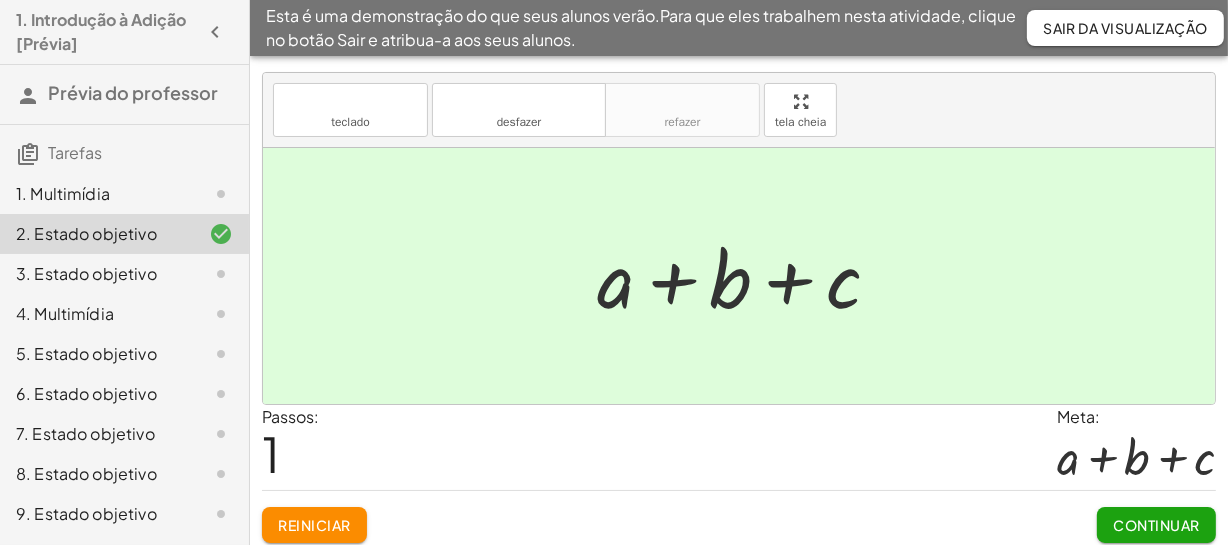 scroll, scrollTop: 45, scrollLeft: 0, axis: vertical 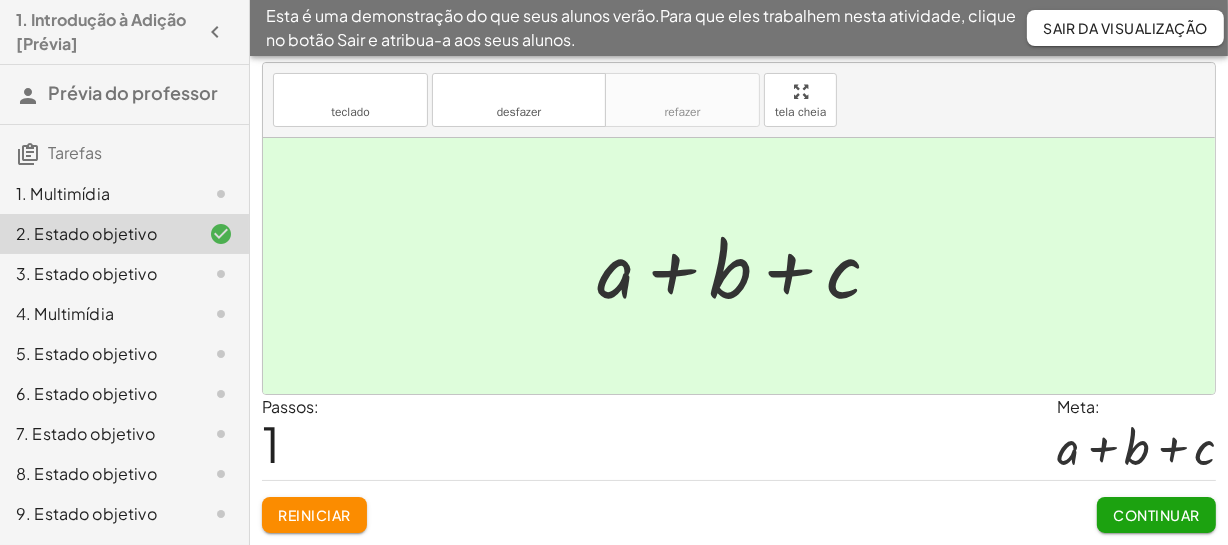 drag, startPoint x: 1165, startPoint y: 512, endPoint x: 1150, endPoint y: 520, distance: 17 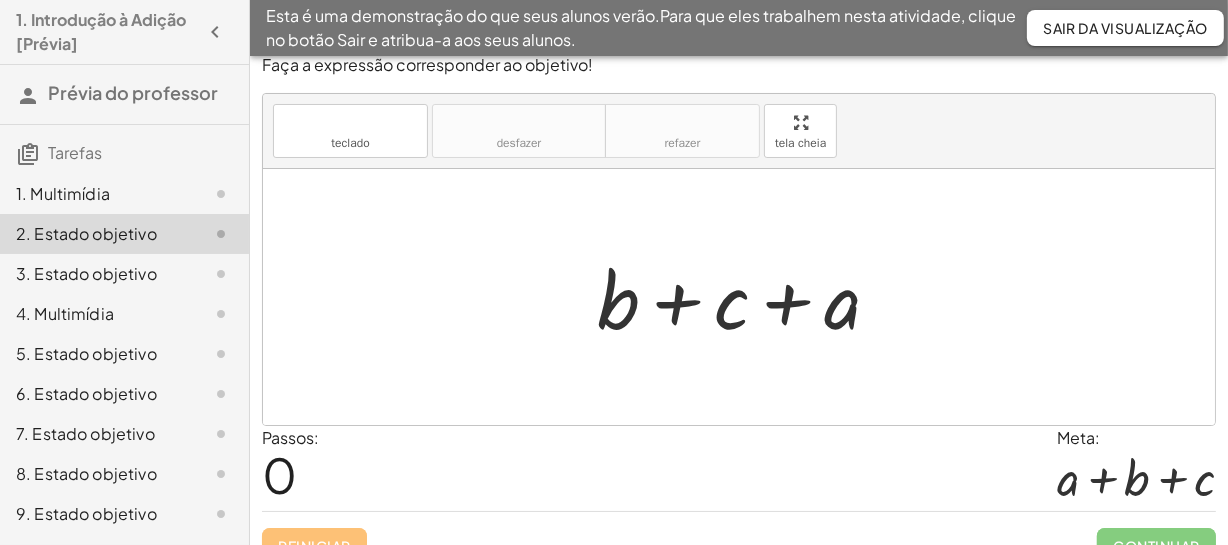 scroll, scrollTop: 0, scrollLeft: 0, axis: both 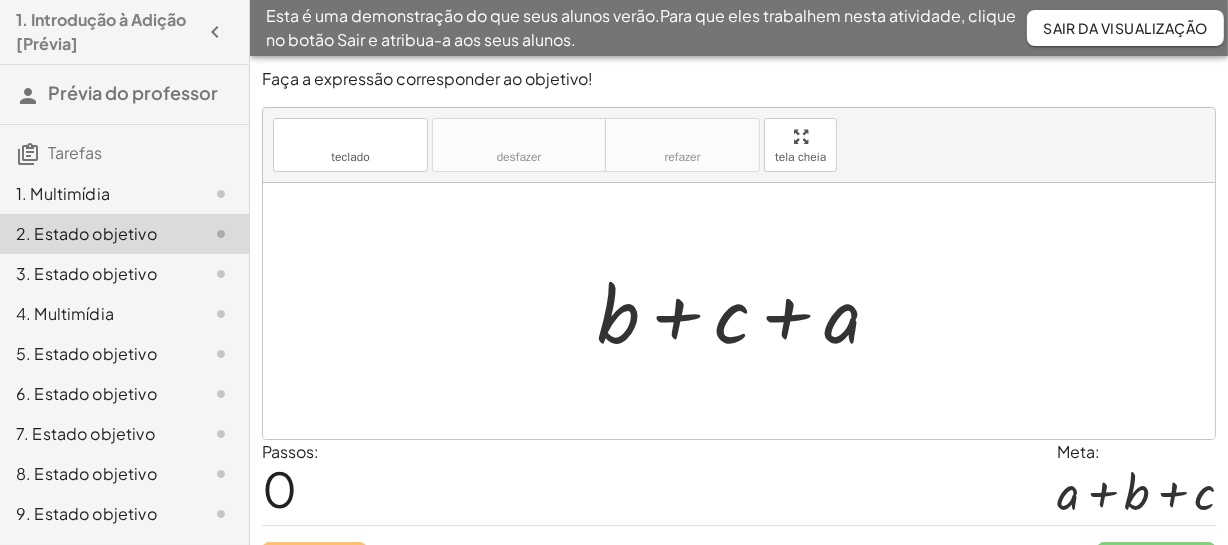 click 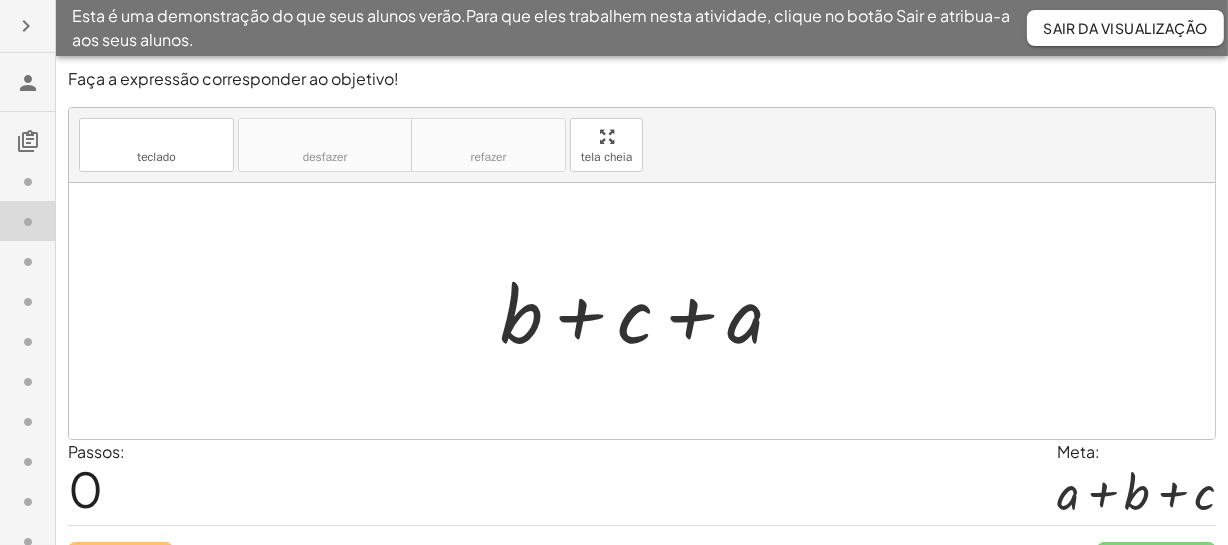 click 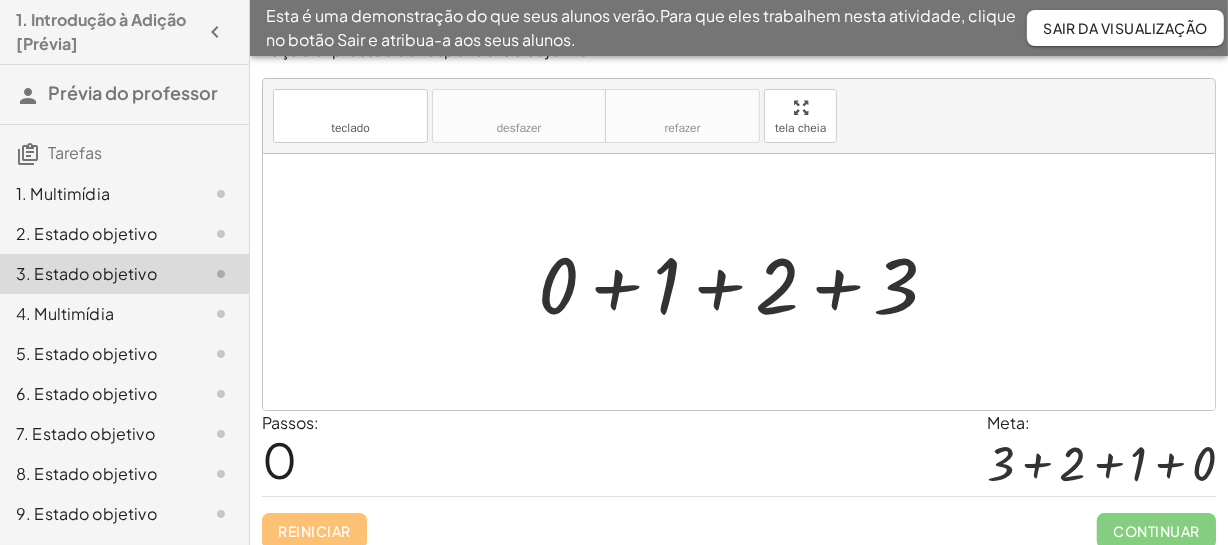 scroll, scrollTop: 45, scrollLeft: 0, axis: vertical 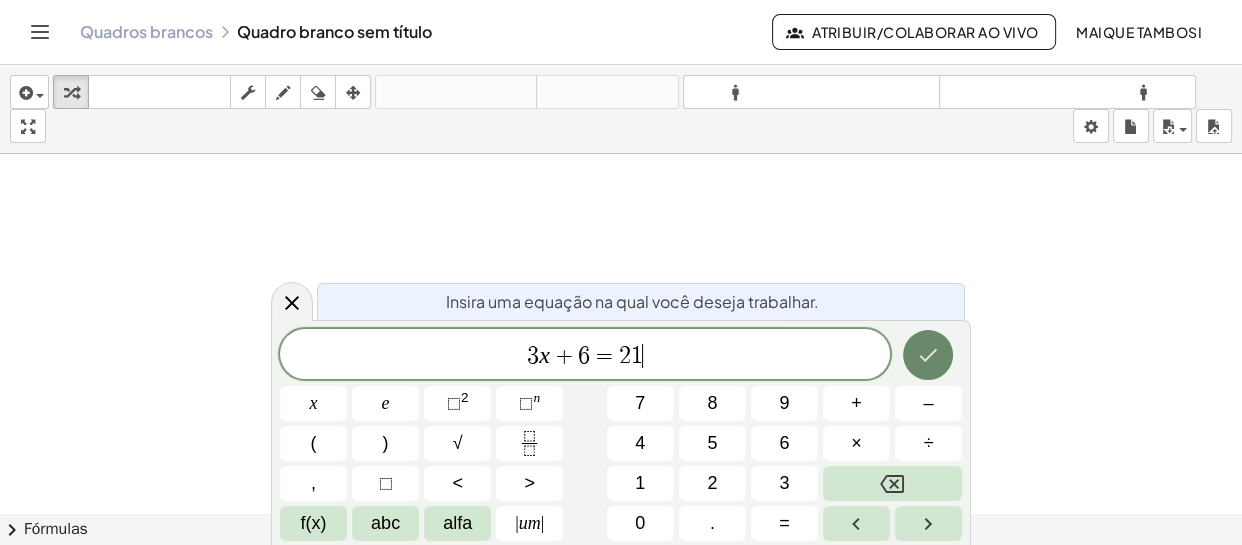 click 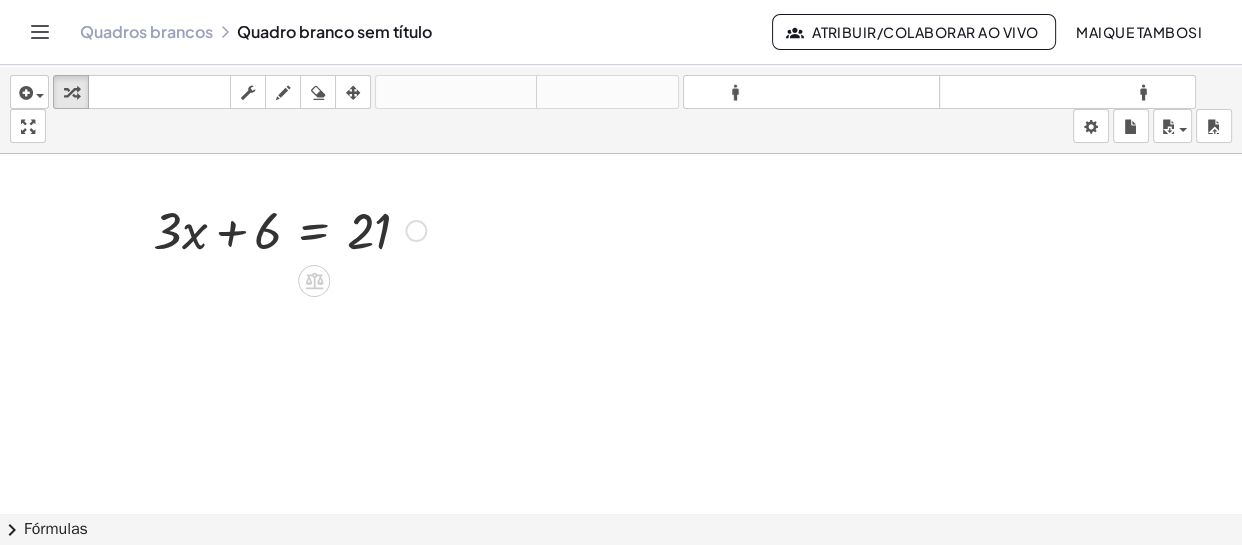 click at bounding box center [289, 229] 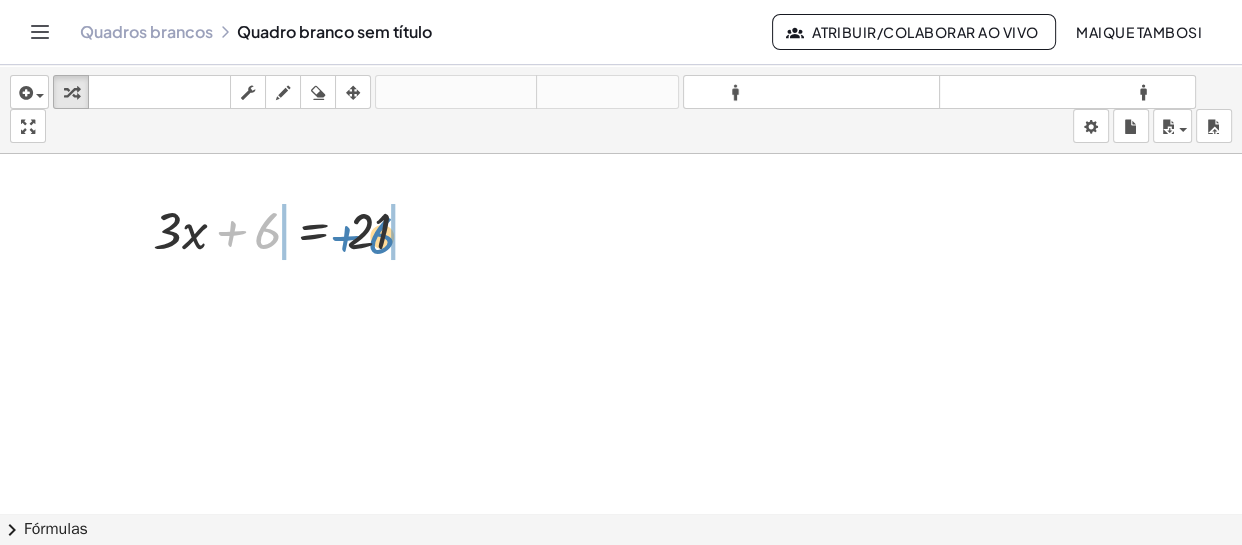 drag, startPoint x: 390, startPoint y: 245, endPoint x: 379, endPoint y: 239, distance: 12.529964 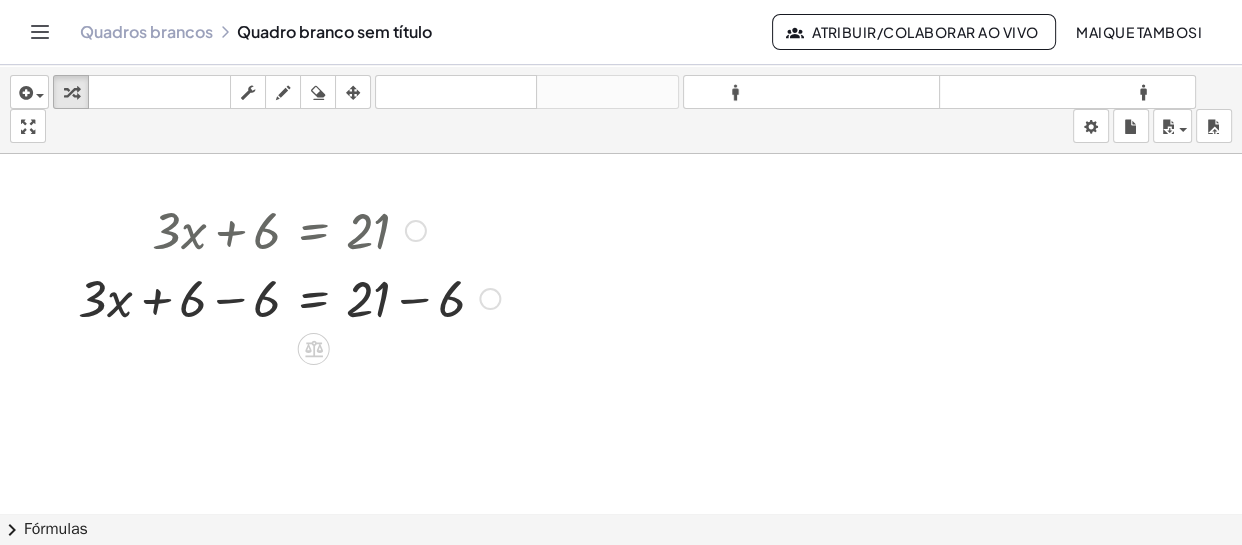 drag, startPoint x: 377, startPoint y: 239, endPoint x: 690, endPoint y: 303, distance: 319.47614 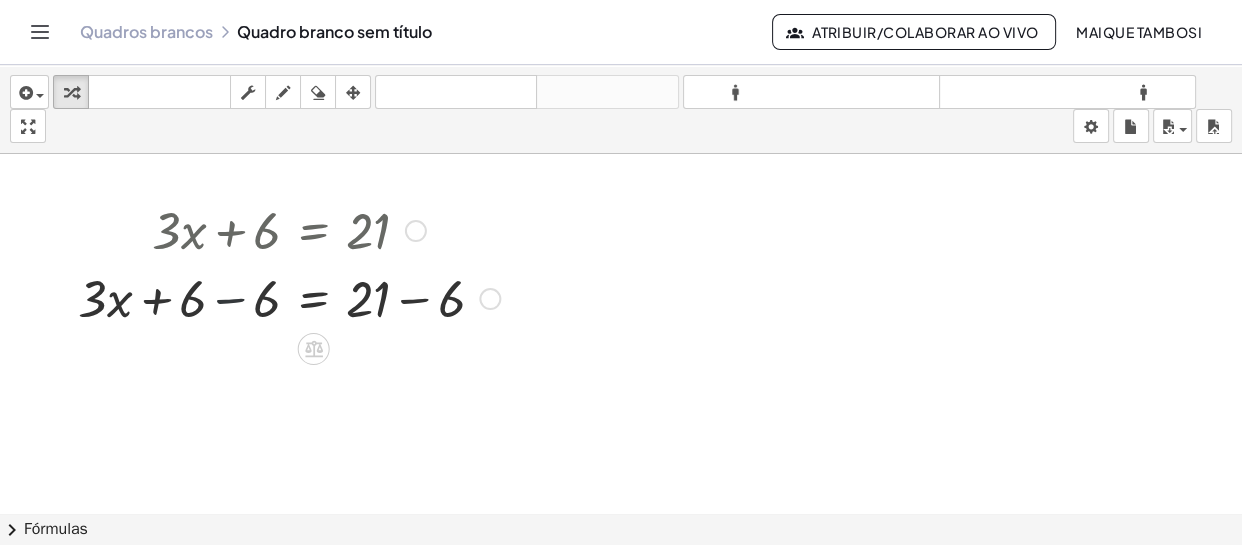 click at bounding box center (289, 297) 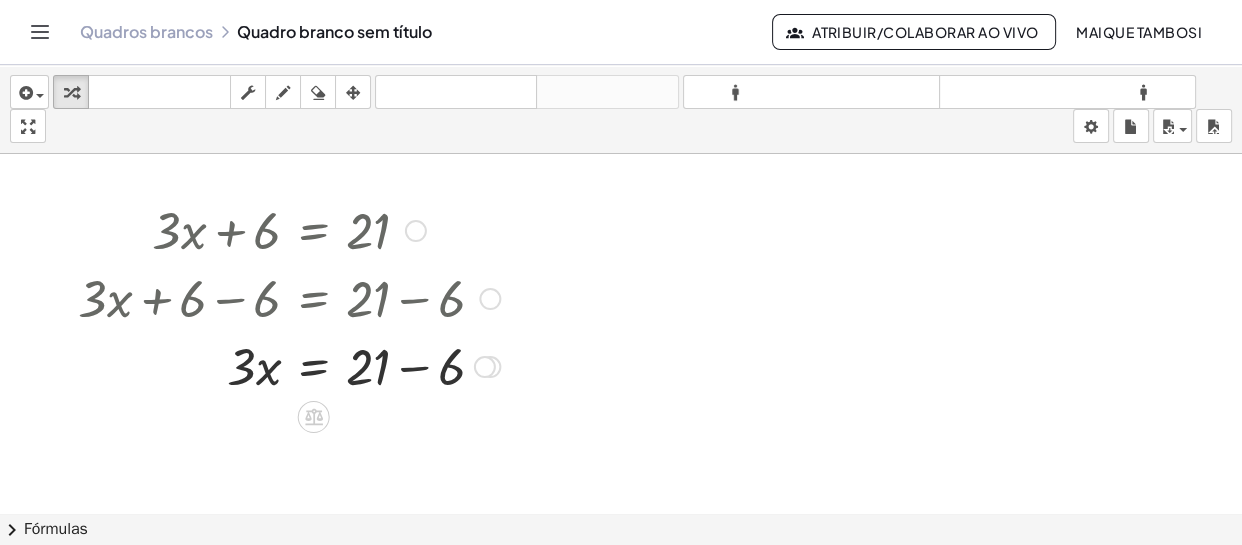 click at bounding box center (289, 365) 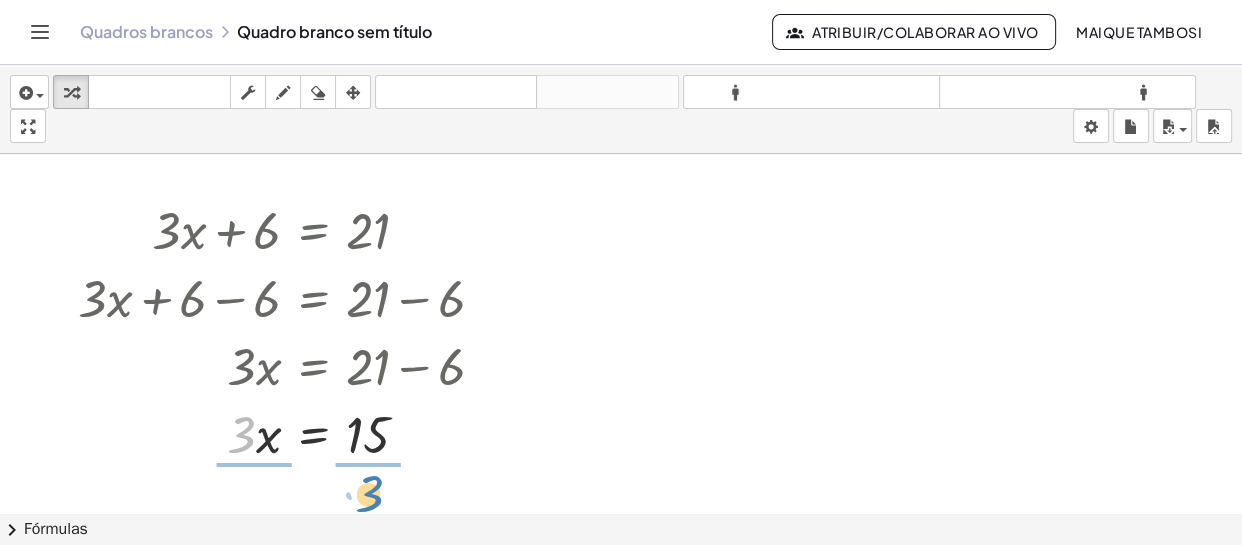 drag, startPoint x: 245, startPoint y: 431, endPoint x: 367, endPoint y: 485, distance: 133.41664 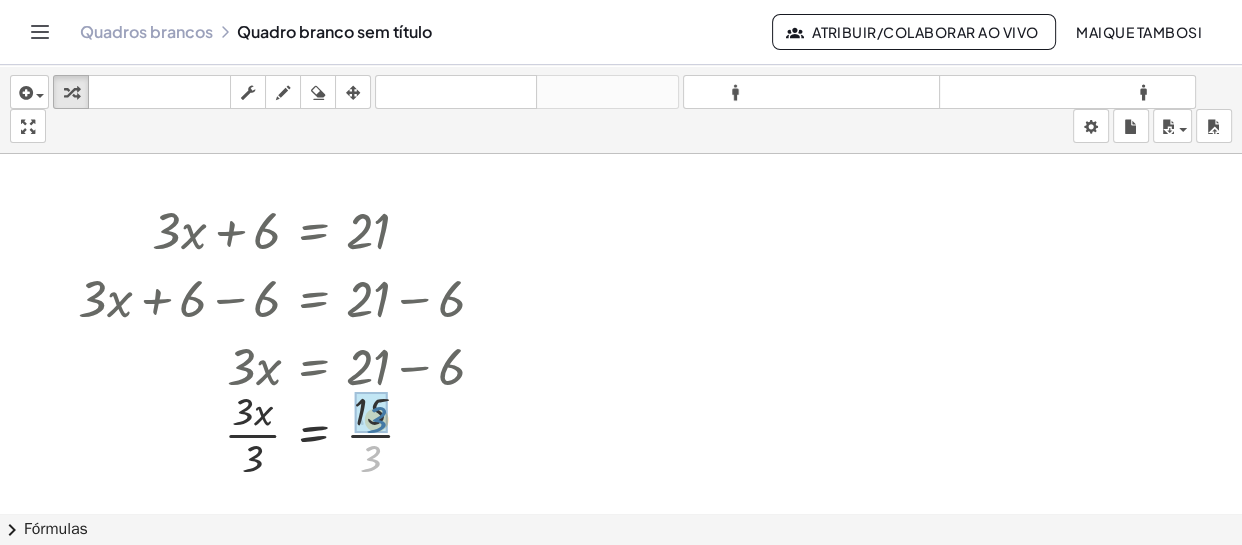 drag, startPoint x: 370, startPoint y: 460, endPoint x: 376, endPoint y: 420, distance: 40.4475 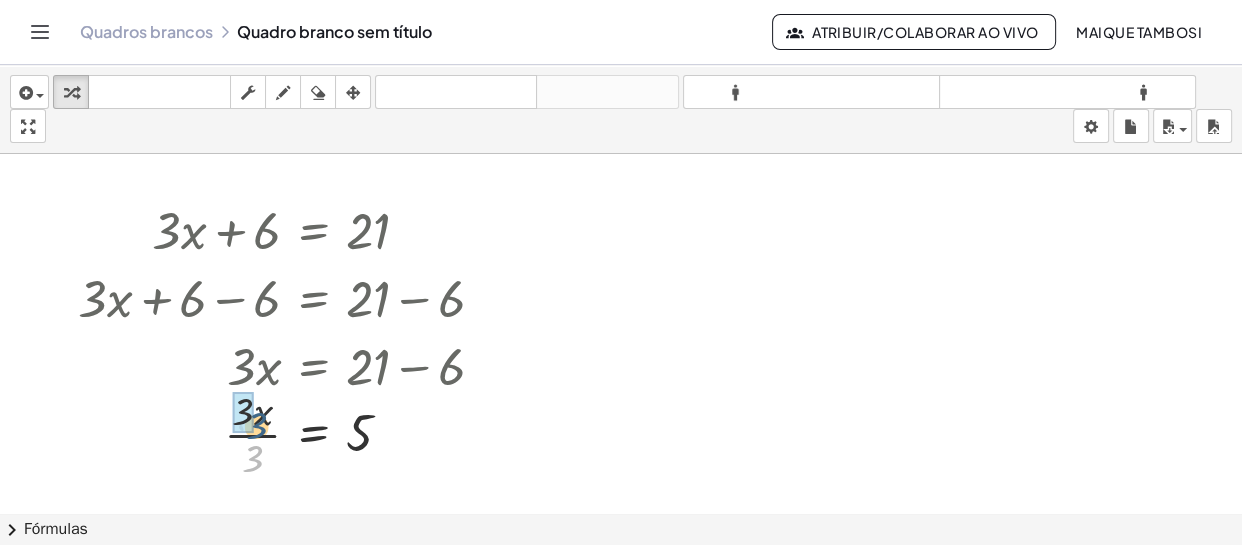 drag, startPoint x: 252, startPoint y: 466, endPoint x: 252, endPoint y: 429, distance: 37 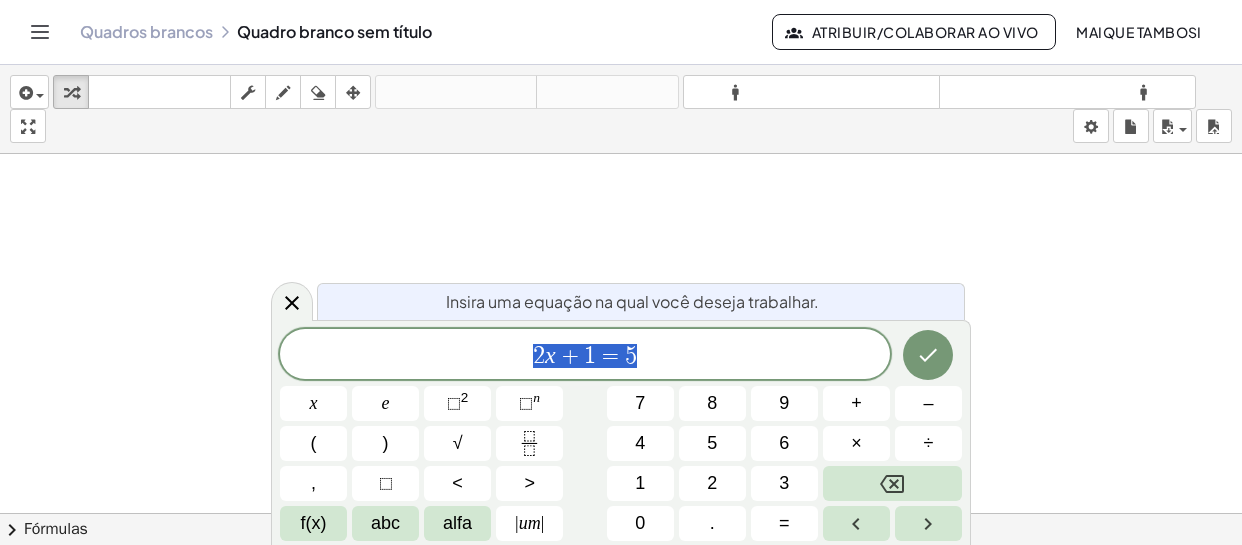 scroll, scrollTop: 0, scrollLeft: 0, axis: both 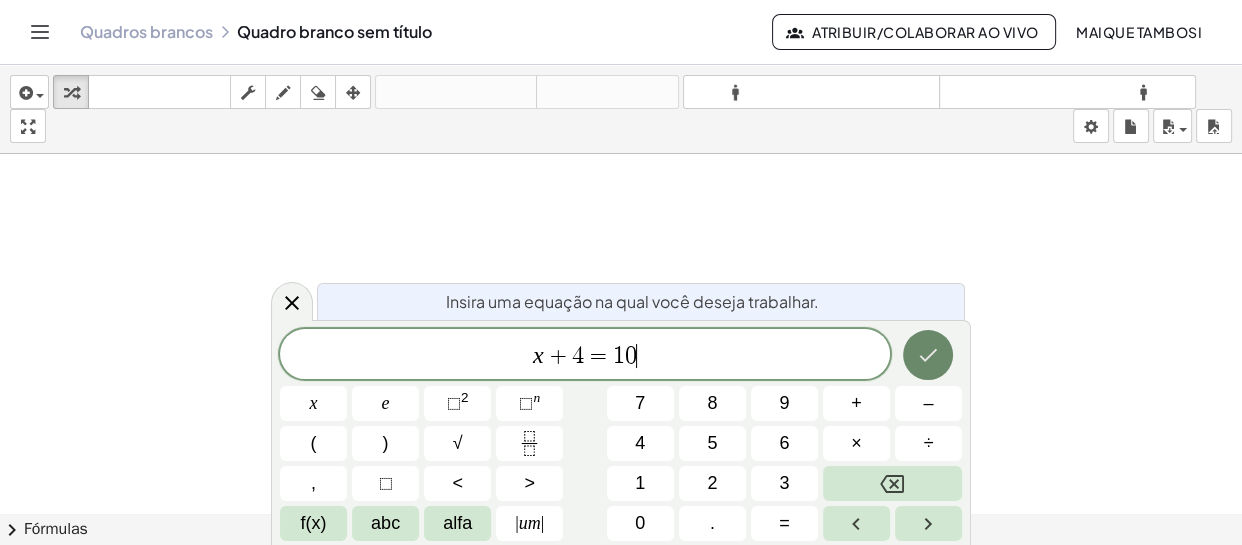 click at bounding box center [928, 355] 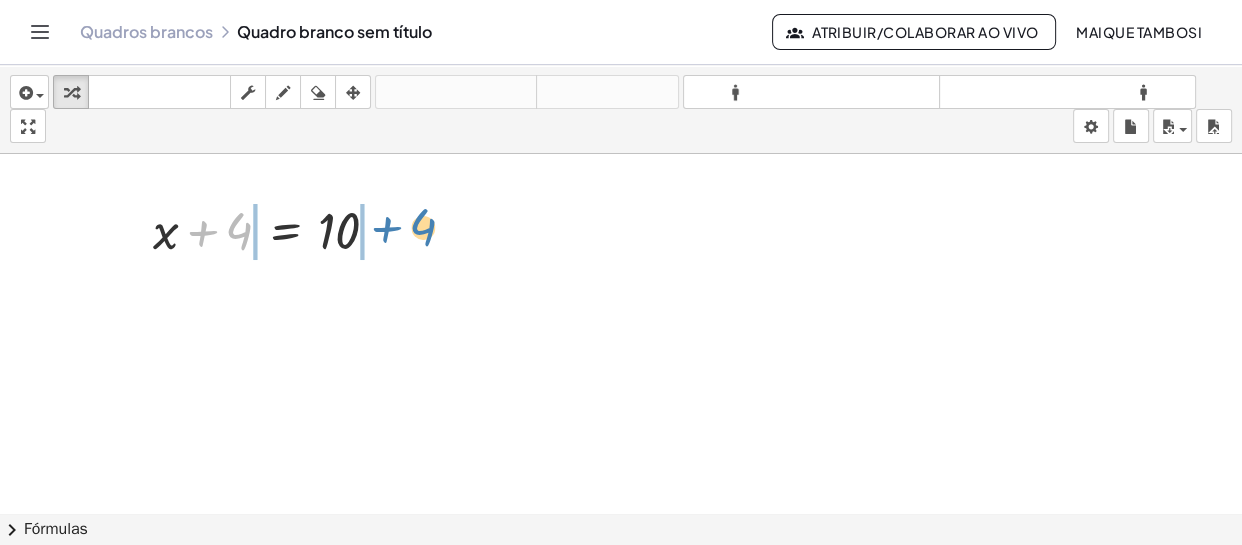 drag, startPoint x: 235, startPoint y: 235, endPoint x: 406, endPoint y: 225, distance: 171.29214 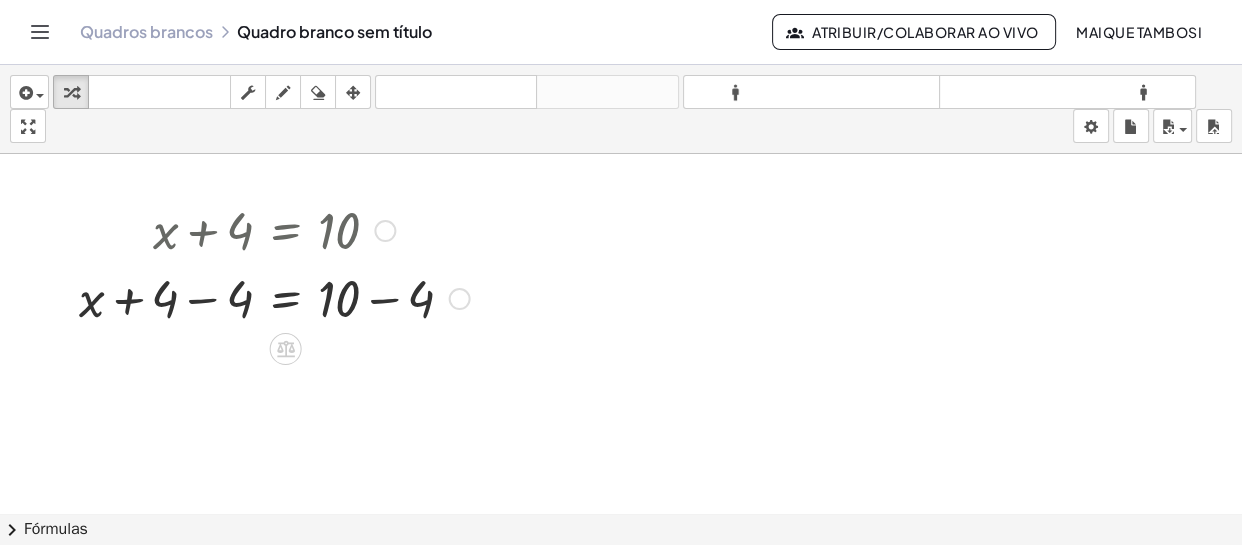 click at bounding box center (274, 297) 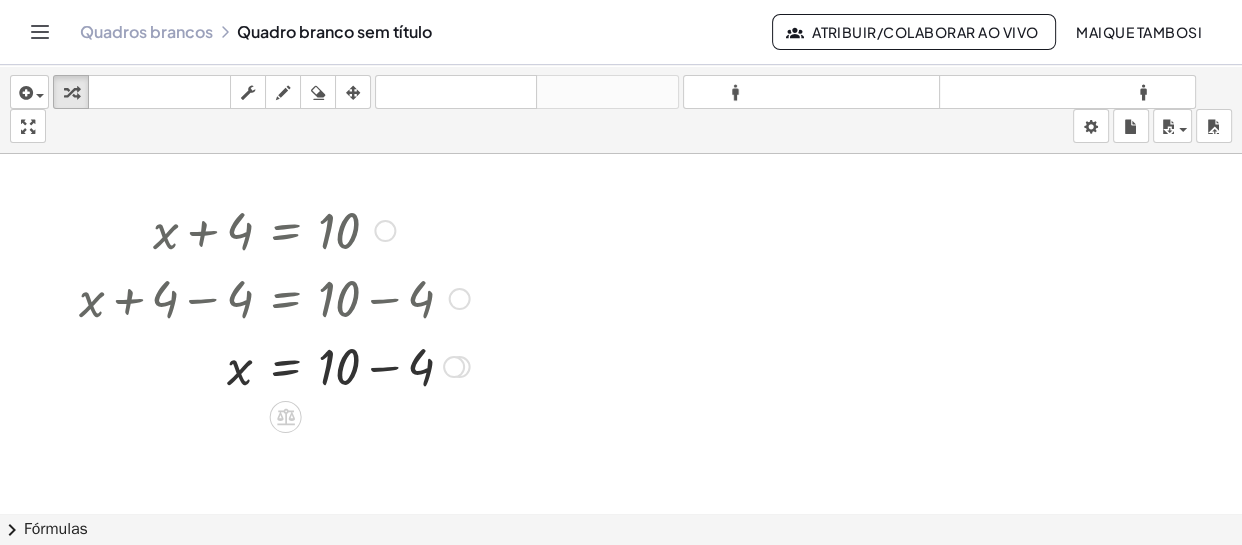 click at bounding box center (274, 365) 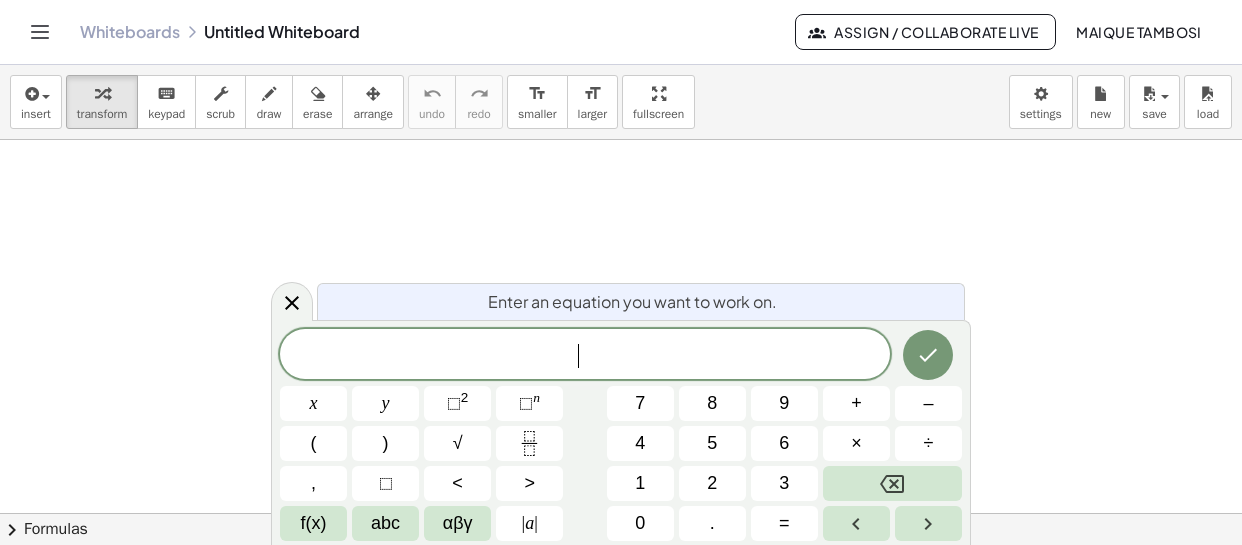 scroll, scrollTop: 0, scrollLeft: 0, axis: both 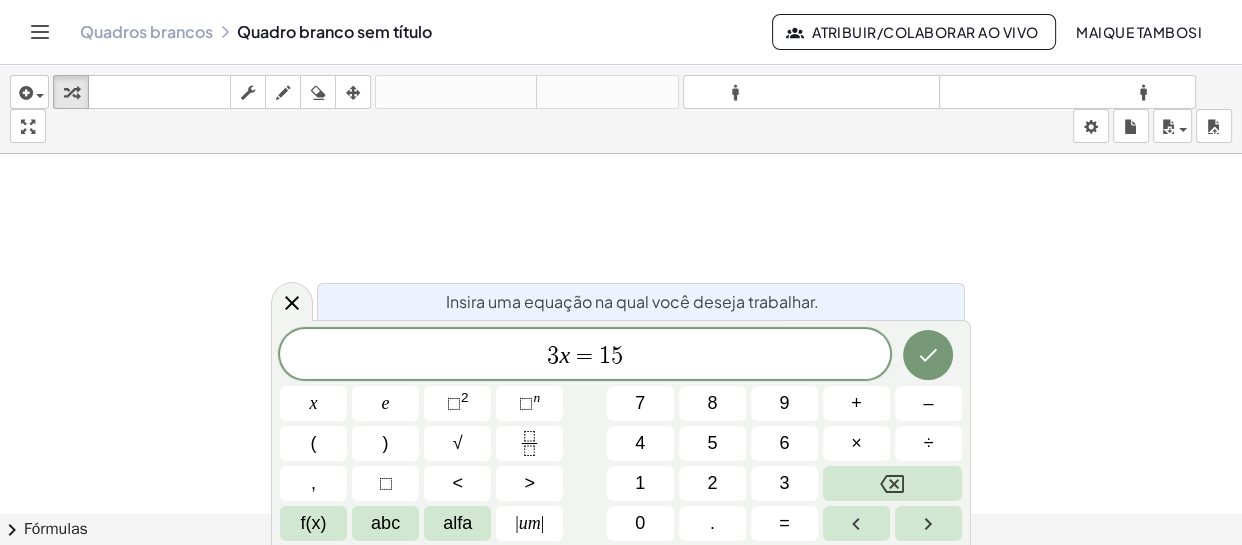 click 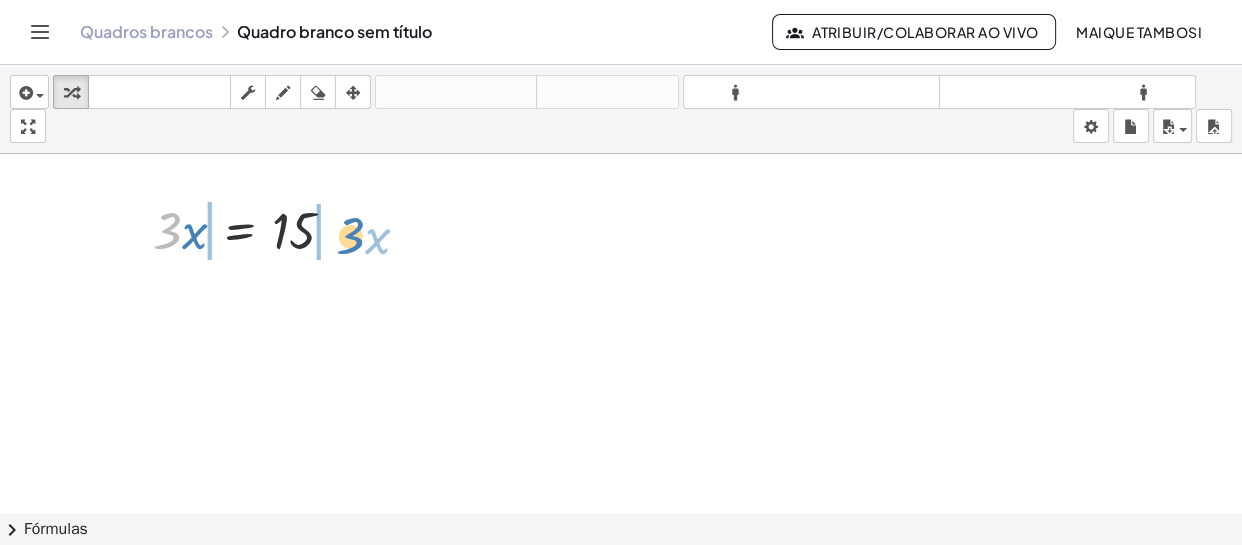 drag, startPoint x: 177, startPoint y: 241, endPoint x: 360, endPoint y: 246, distance: 183.0683 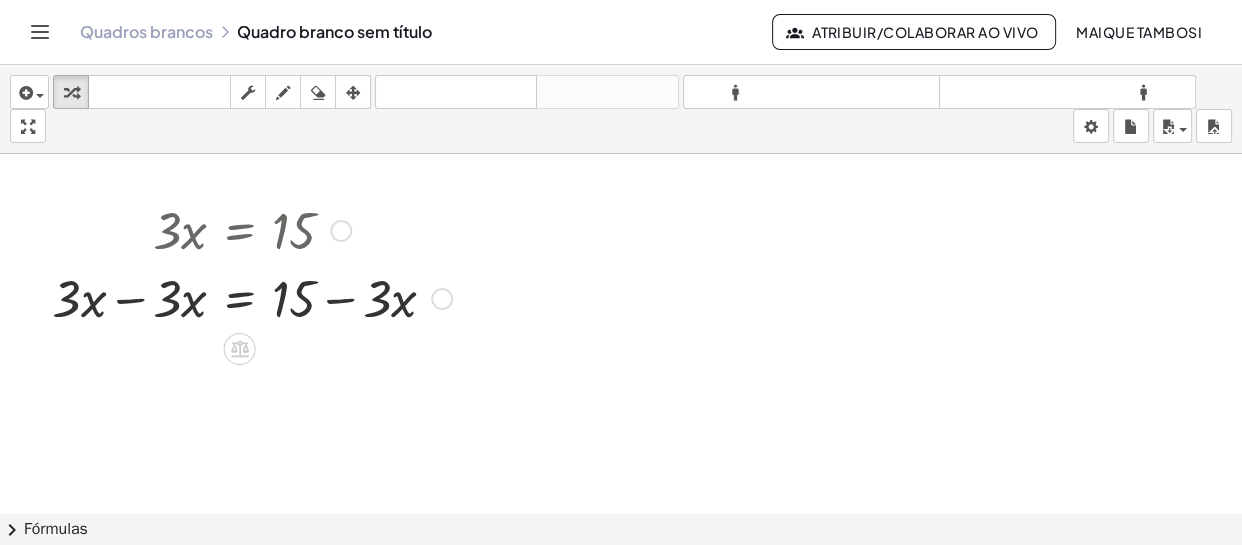 click at bounding box center [252, 297] 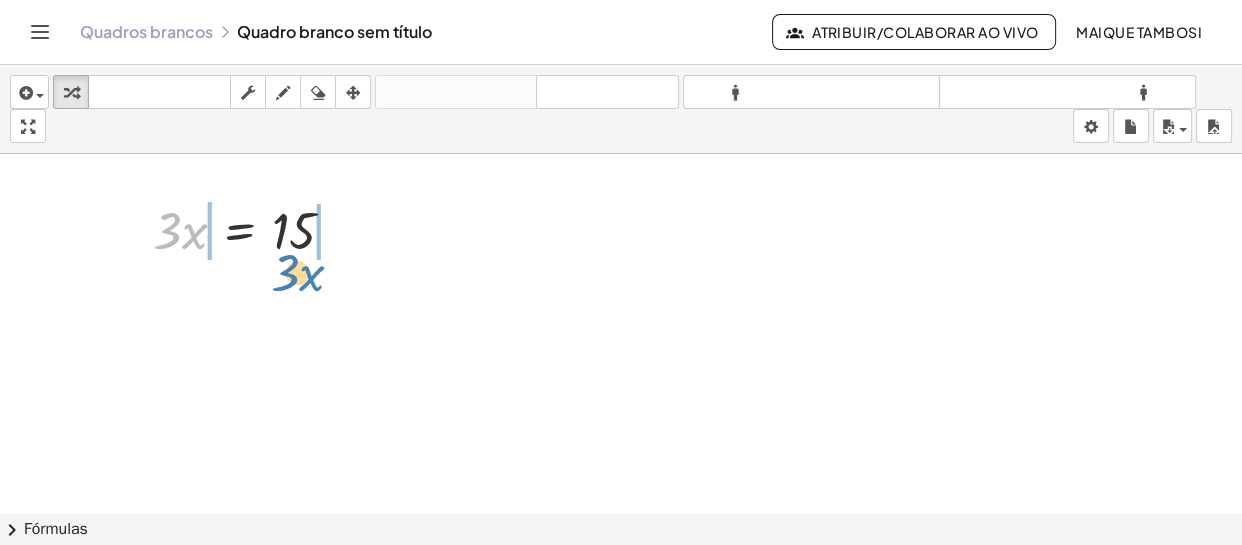 drag, startPoint x: 162, startPoint y: 219, endPoint x: 268, endPoint y: 249, distance: 110.16351 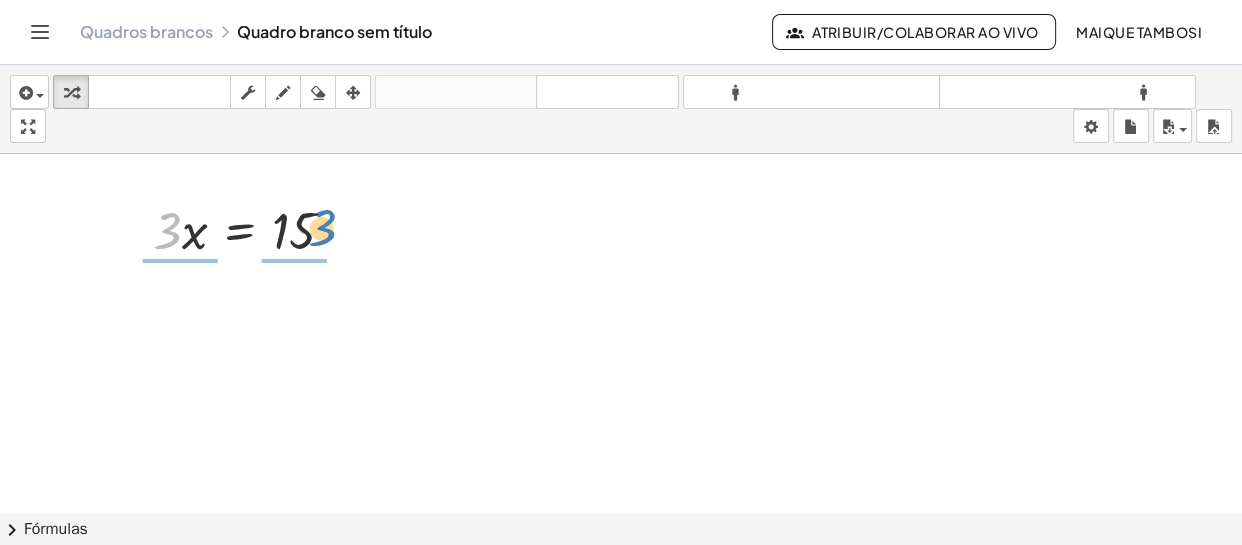 drag, startPoint x: 163, startPoint y: 231, endPoint x: 318, endPoint y: 228, distance: 155.02902 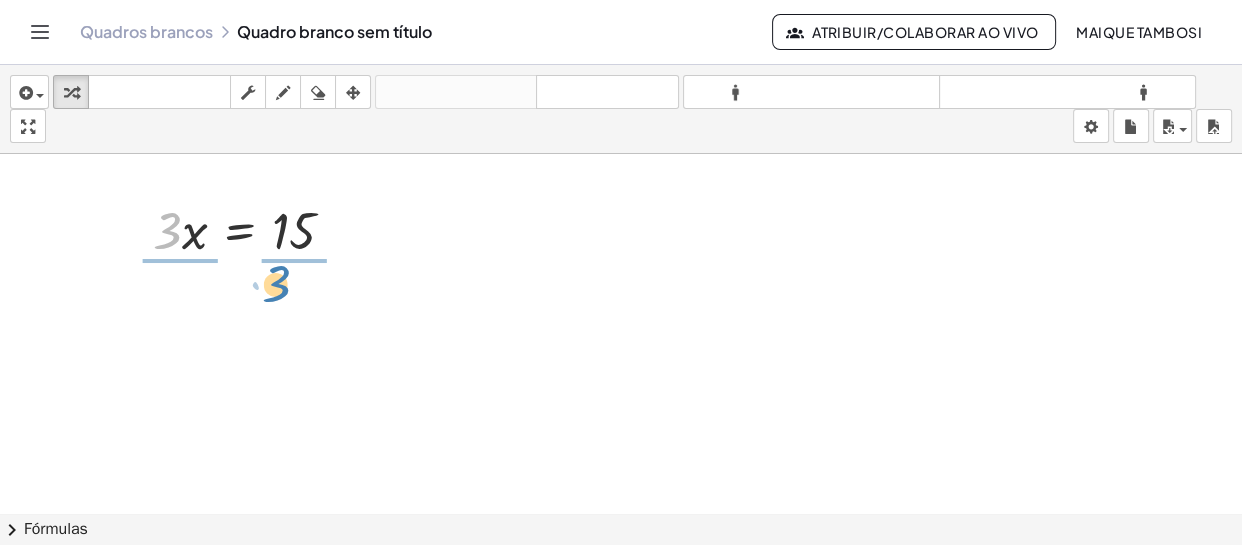 drag, startPoint x: 159, startPoint y: 225, endPoint x: 268, endPoint y: 278, distance: 121.20231 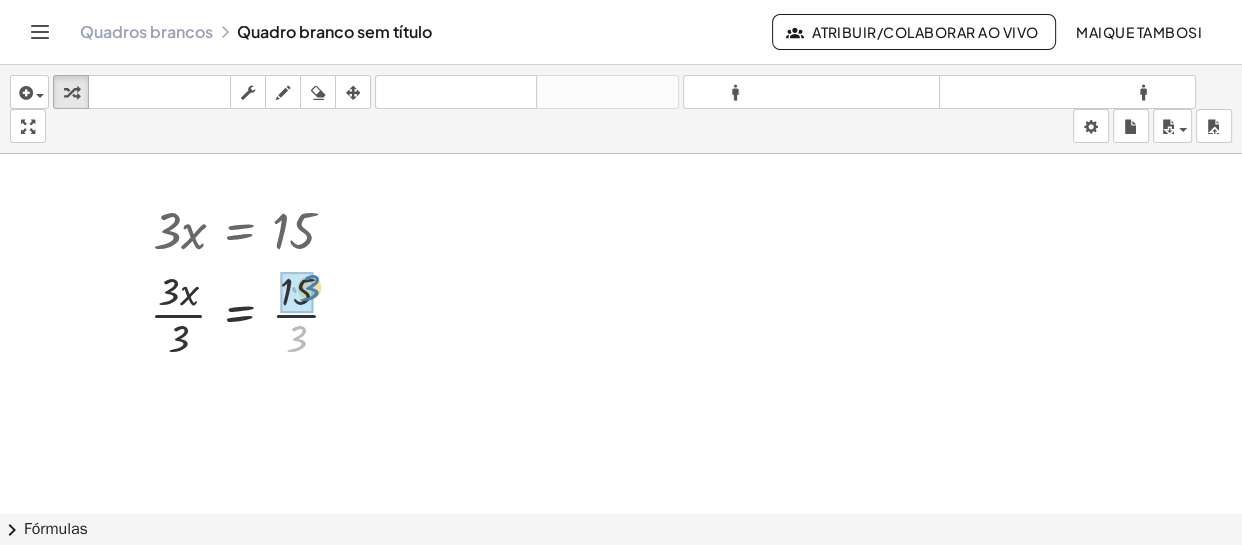 drag, startPoint x: 290, startPoint y: 343, endPoint x: 303, endPoint y: 292, distance: 52.63079 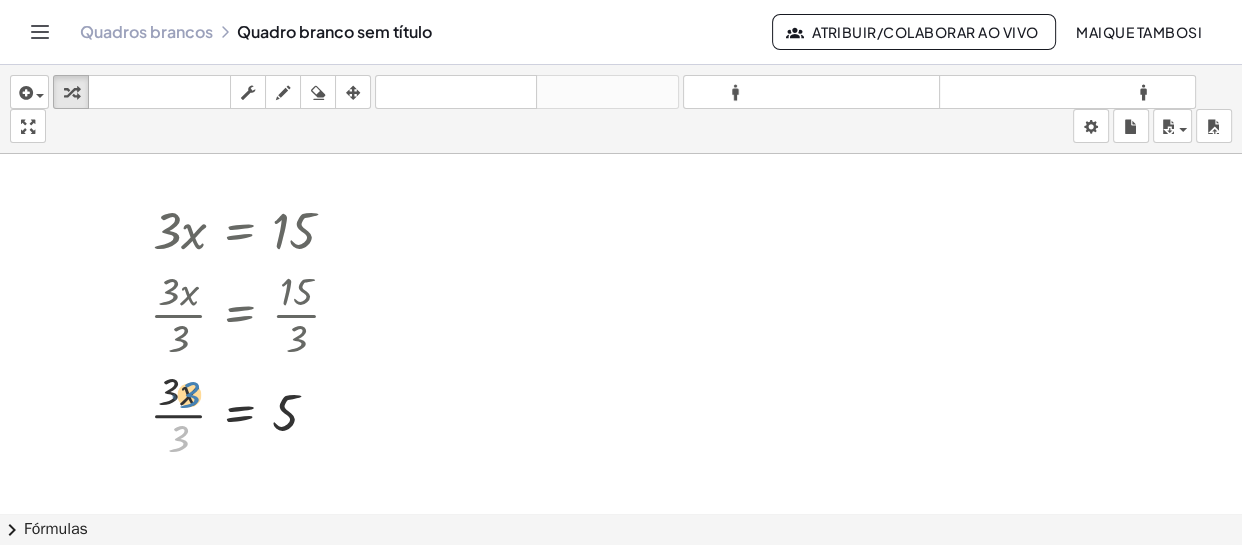 drag, startPoint x: 175, startPoint y: 435, endPoint x: 184, endPoint y: 391, distance: 44.911022 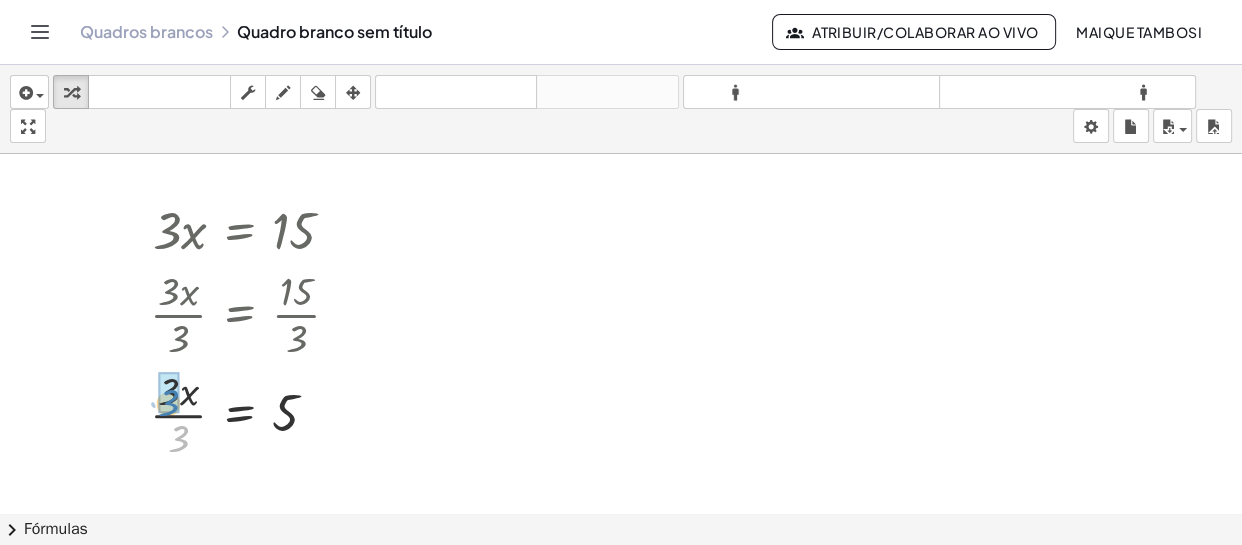 drag, startPoint x: 182, startPoint y: 432, endPoint x: 172, endPoint y: 396, distance: 37.363083 